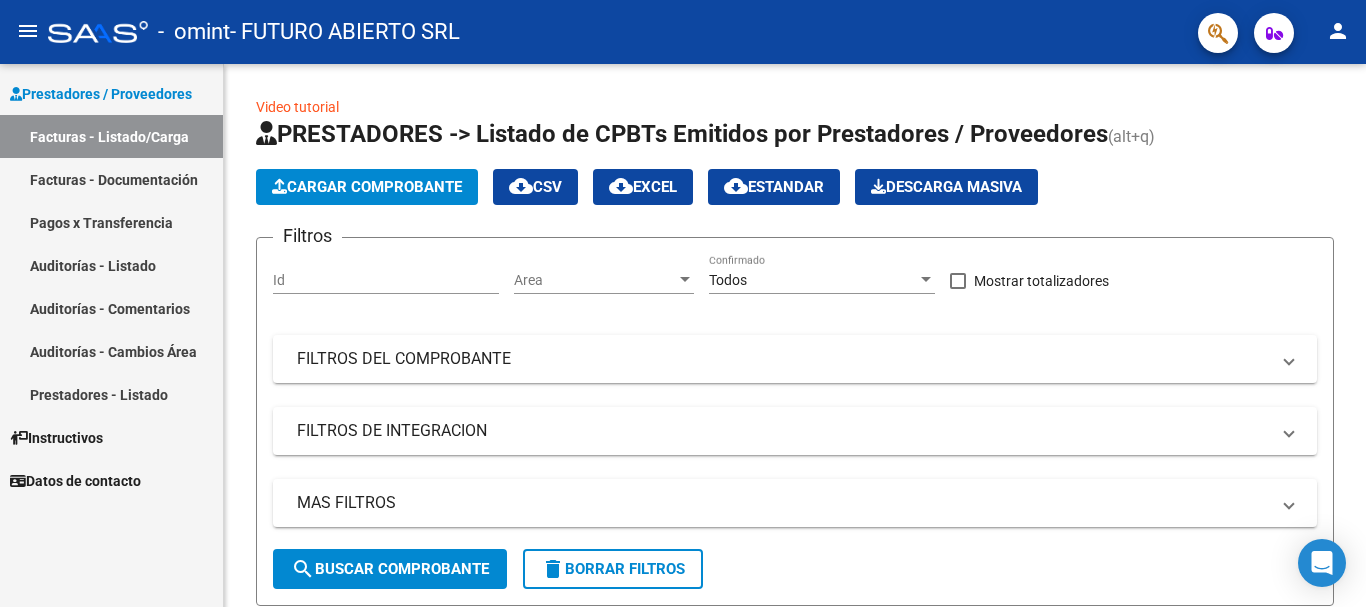 scroll, scrollTop: 0, scrollLeft: 0, axis: both 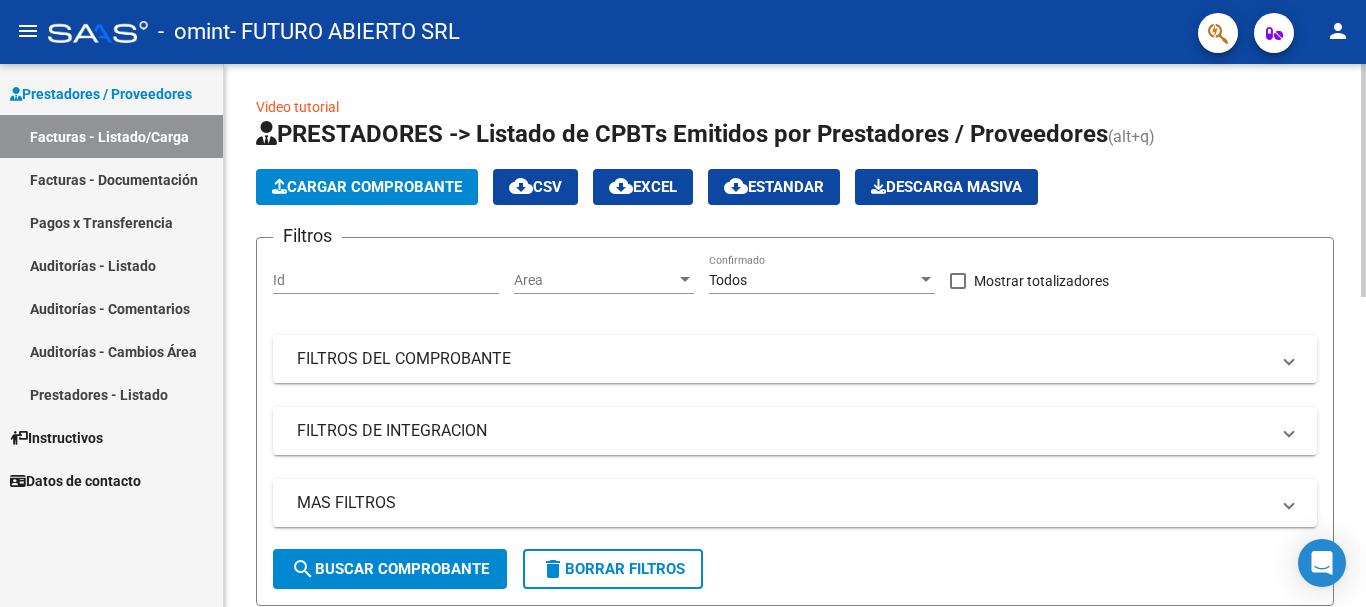 click on "Cargar Comprobante" 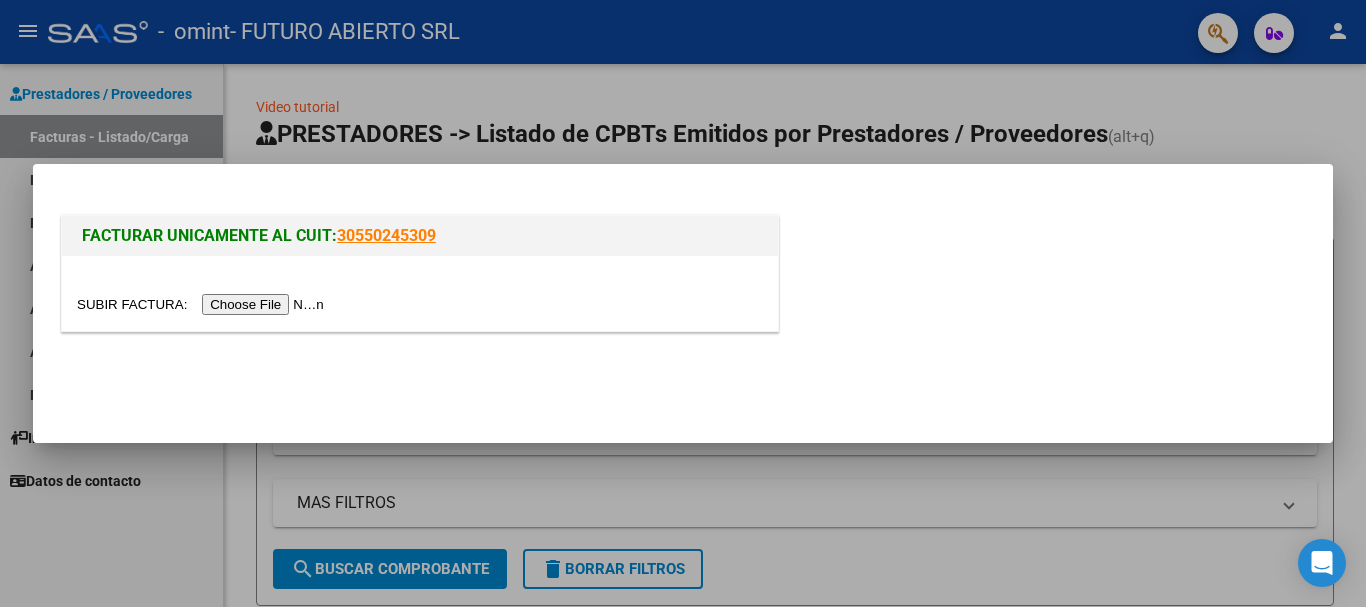 click at bounding box center (203, 304) 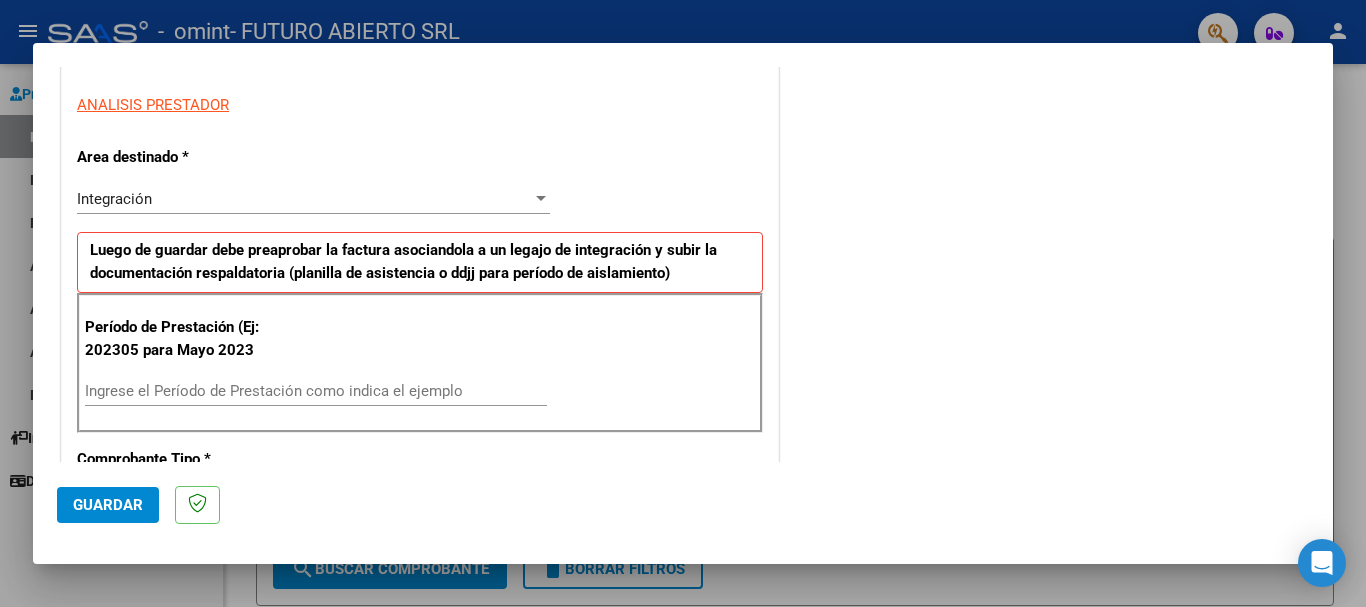scroll, scrollTop: 400, scrollLeft: 0, axis: vertical 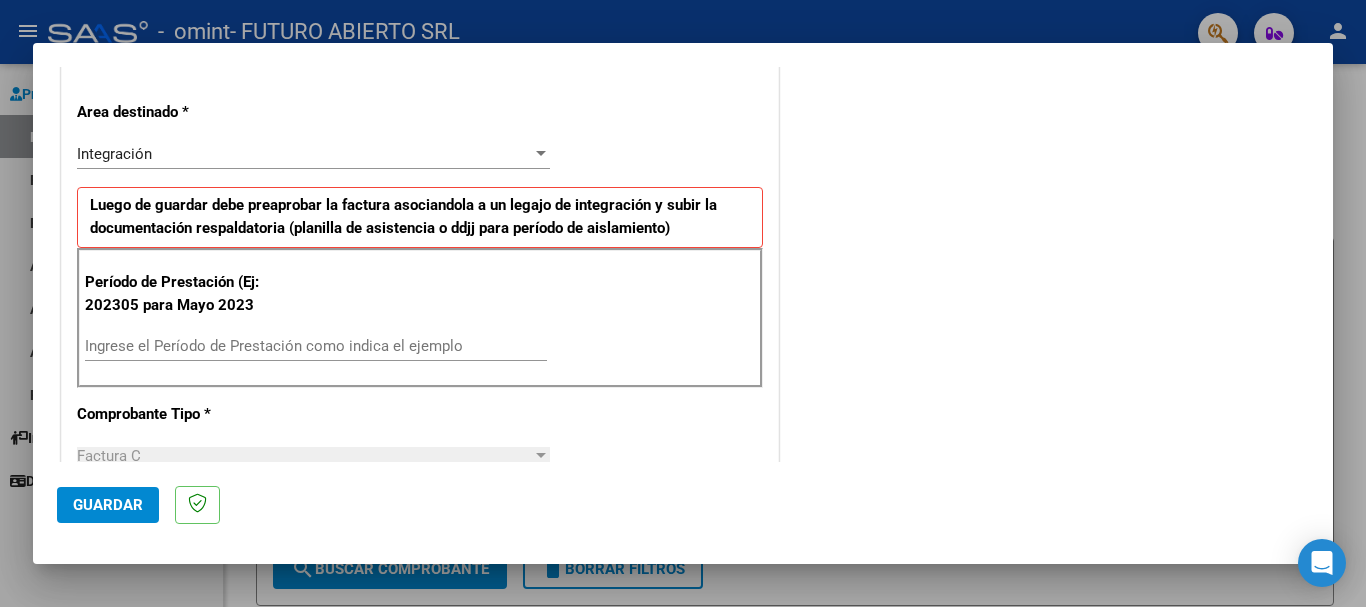 click on "Ingrese el Período de Prestación como indica el ejemplo" at bounding box center (316, 346) 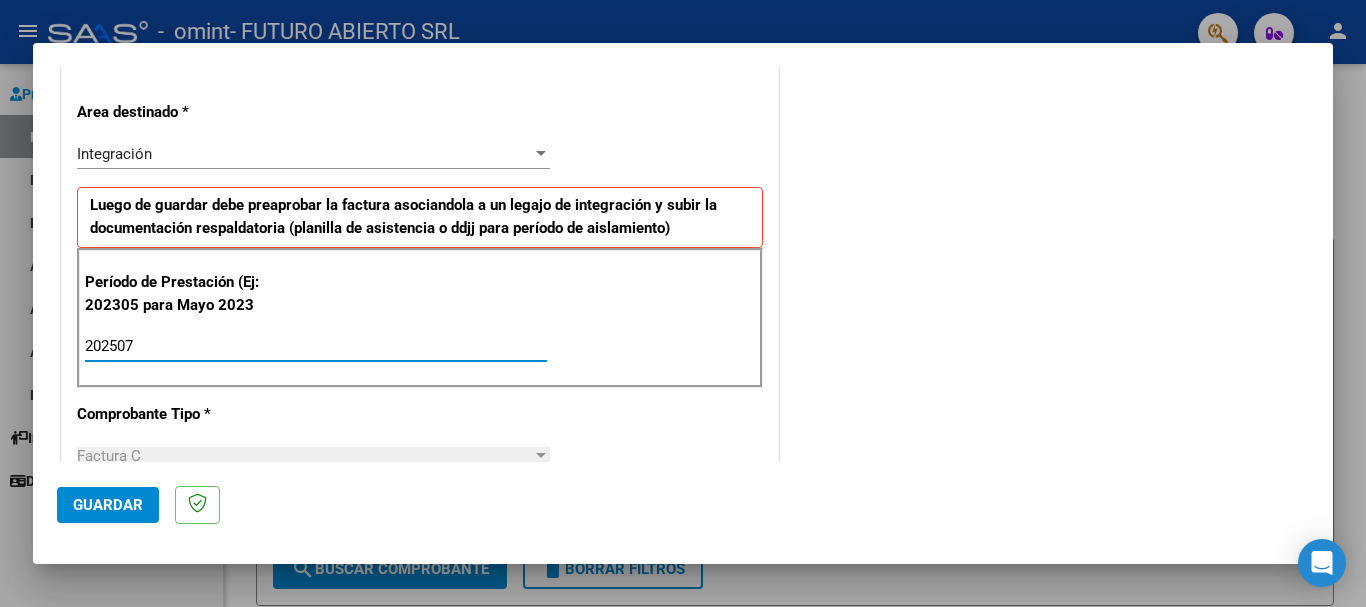type on "202507" 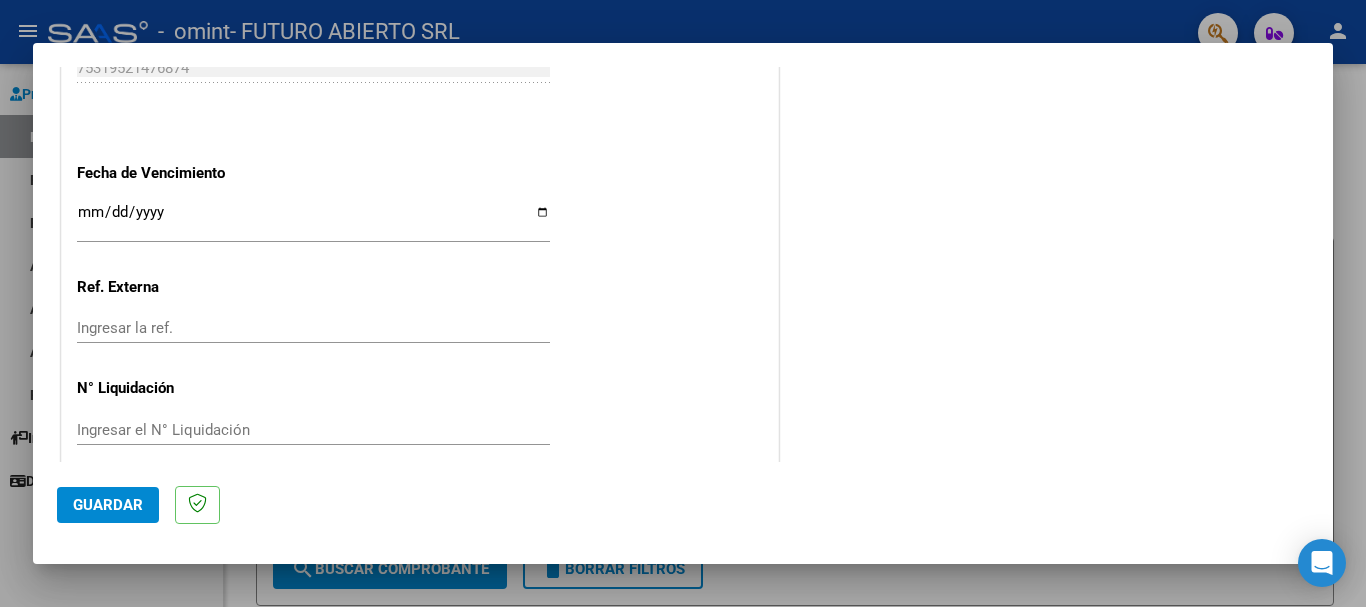 scroll, scrollTop: 1327, scrollLeft: 0, axis: vertical 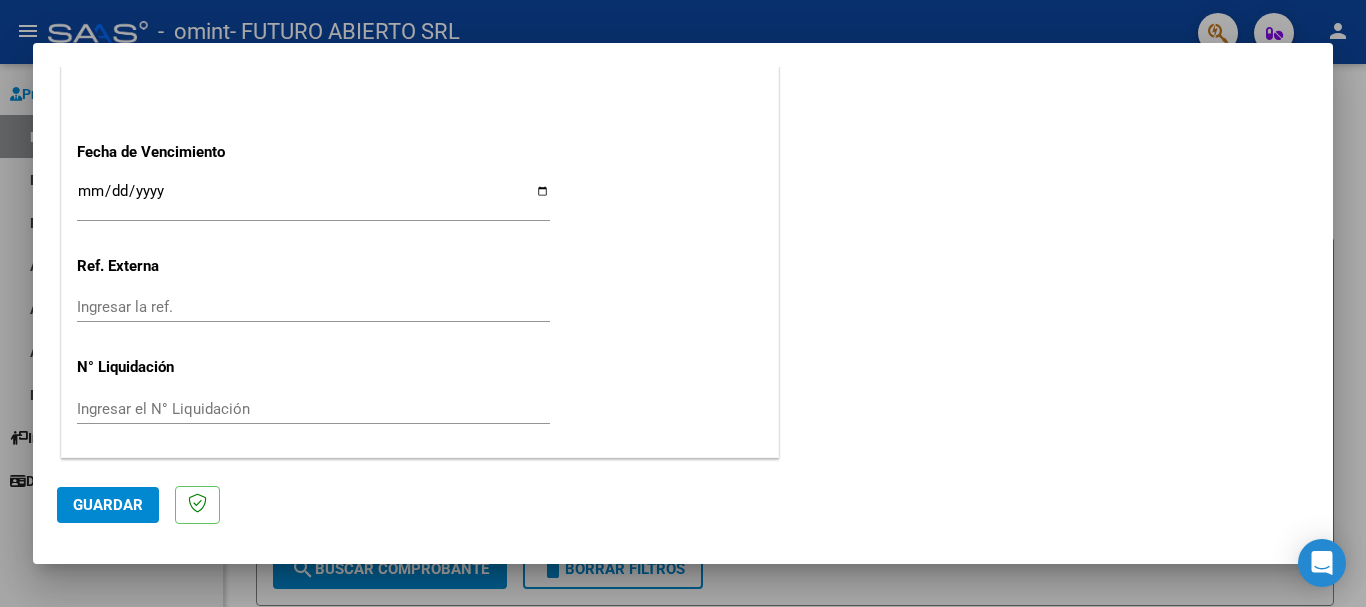 click on "Ingresar el N° Liquidación" 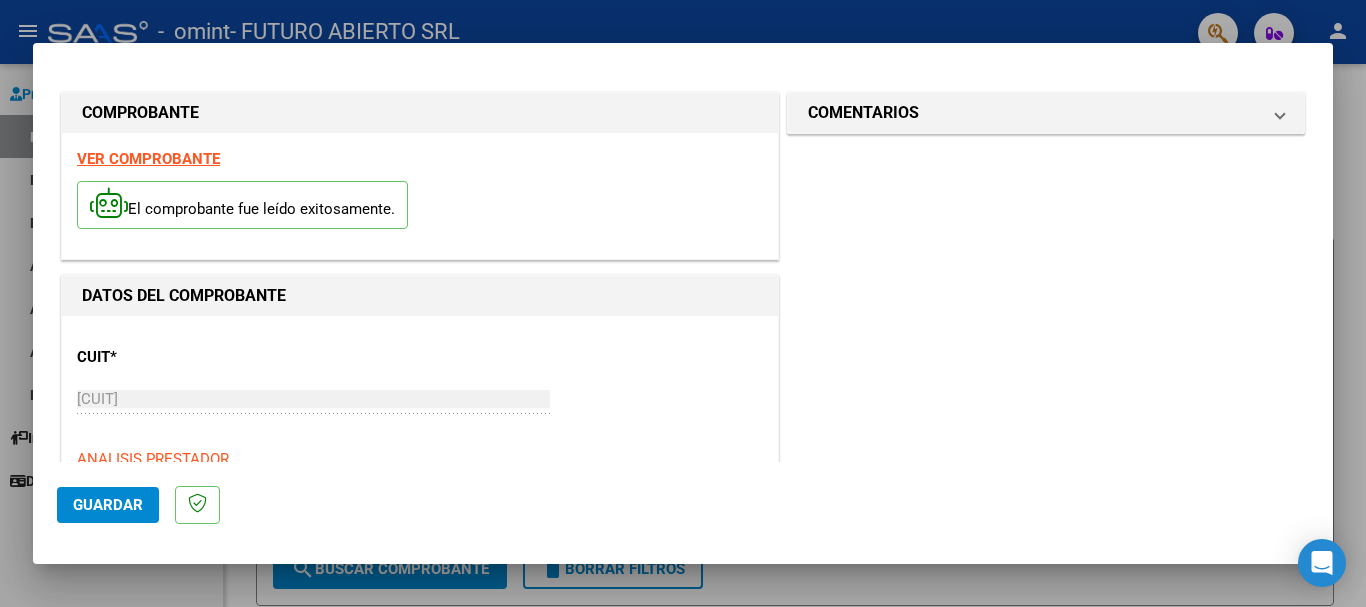 scroll, scrollTop: 0, scrollLeft: 0, axis: both 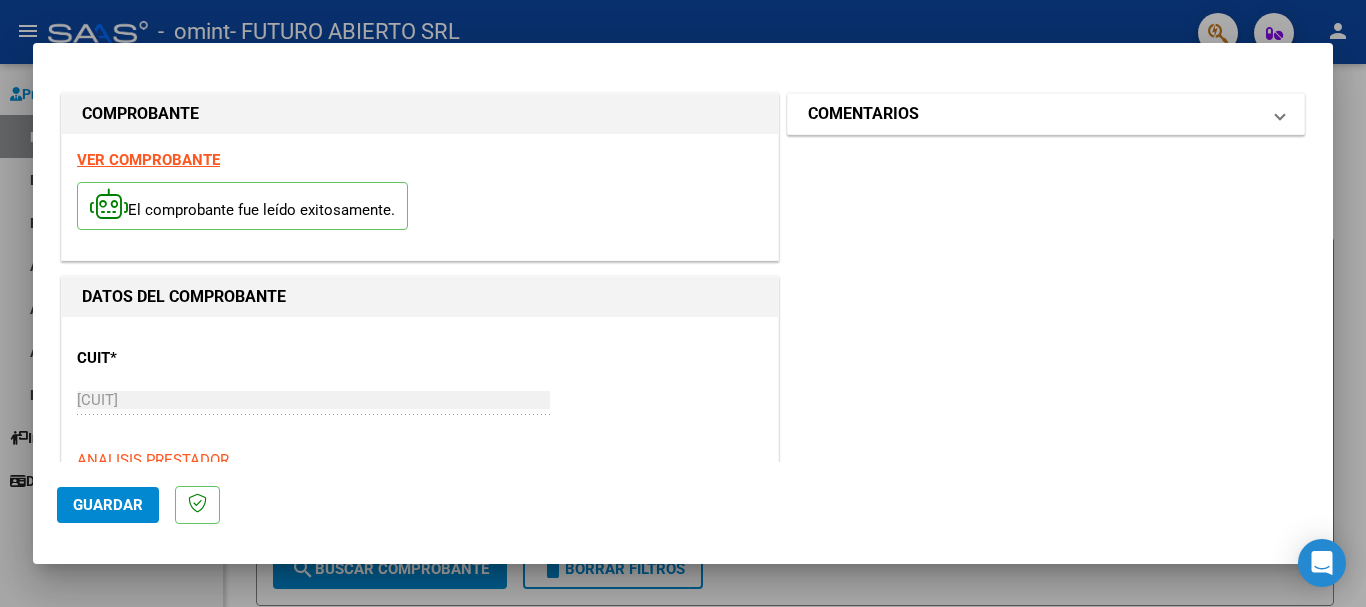 click on "COMENTARIOS" at bounding box center (1034, 114) 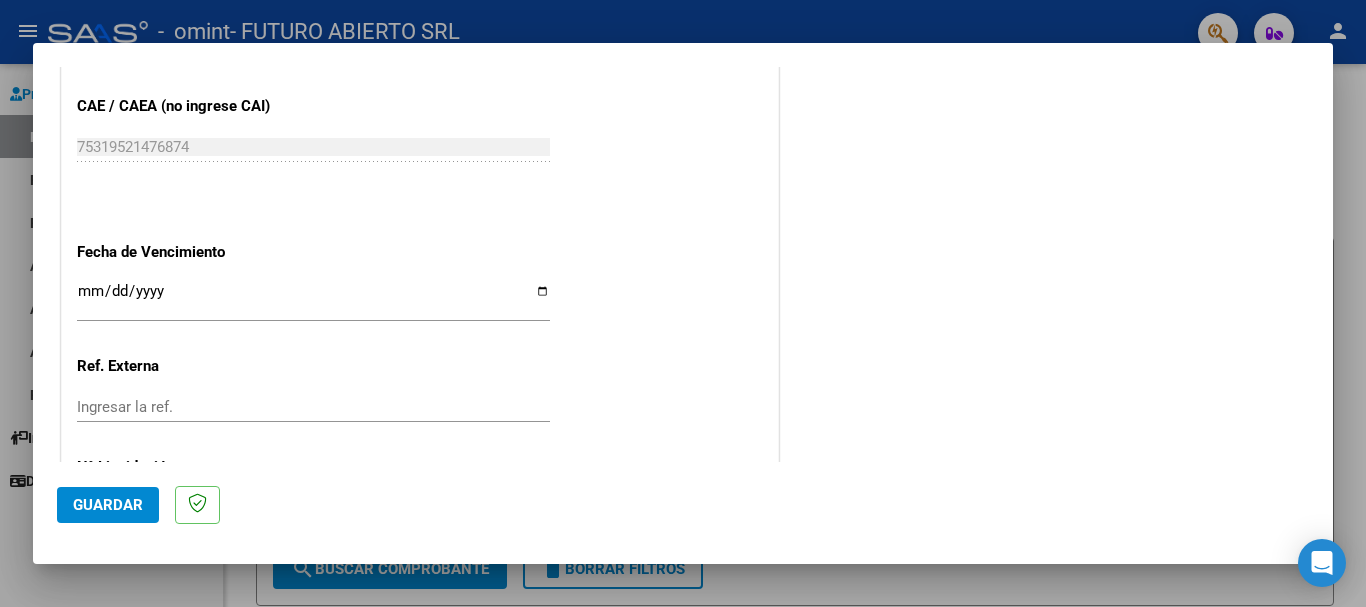 scroll, scrollTop: 1327, scrollLeft: 0, axis: vertical 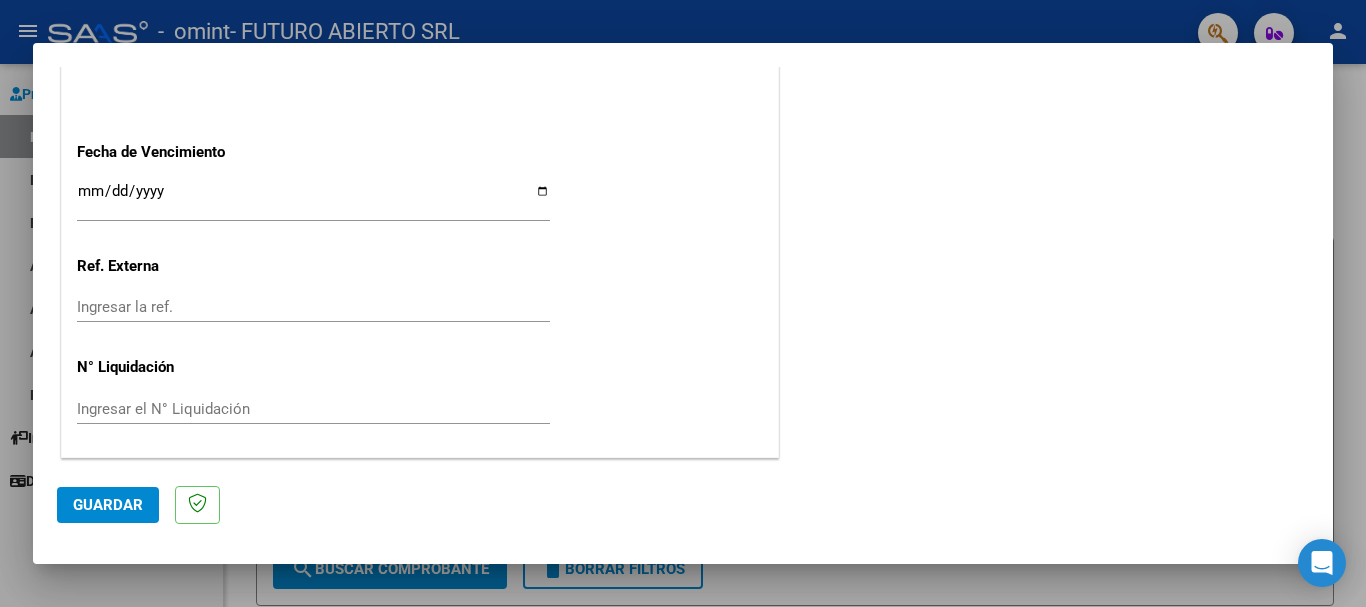 click on "Ingresar la fecha" at bounding box center [313, 199] 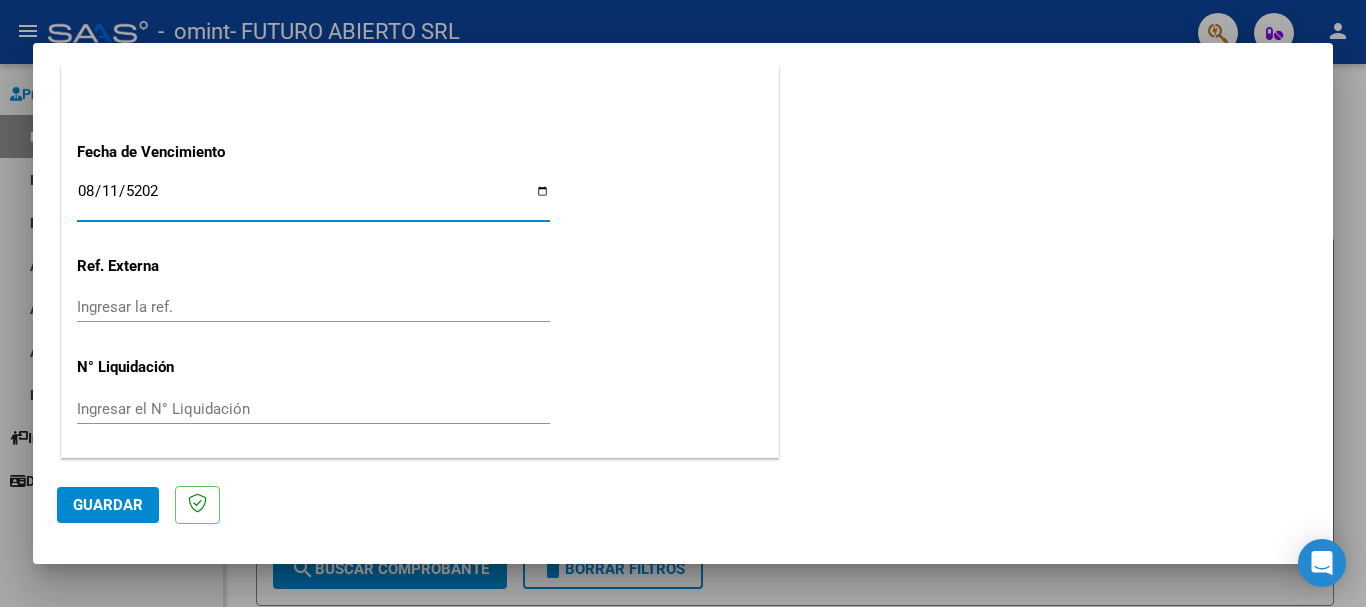 type on "2025-08-11" 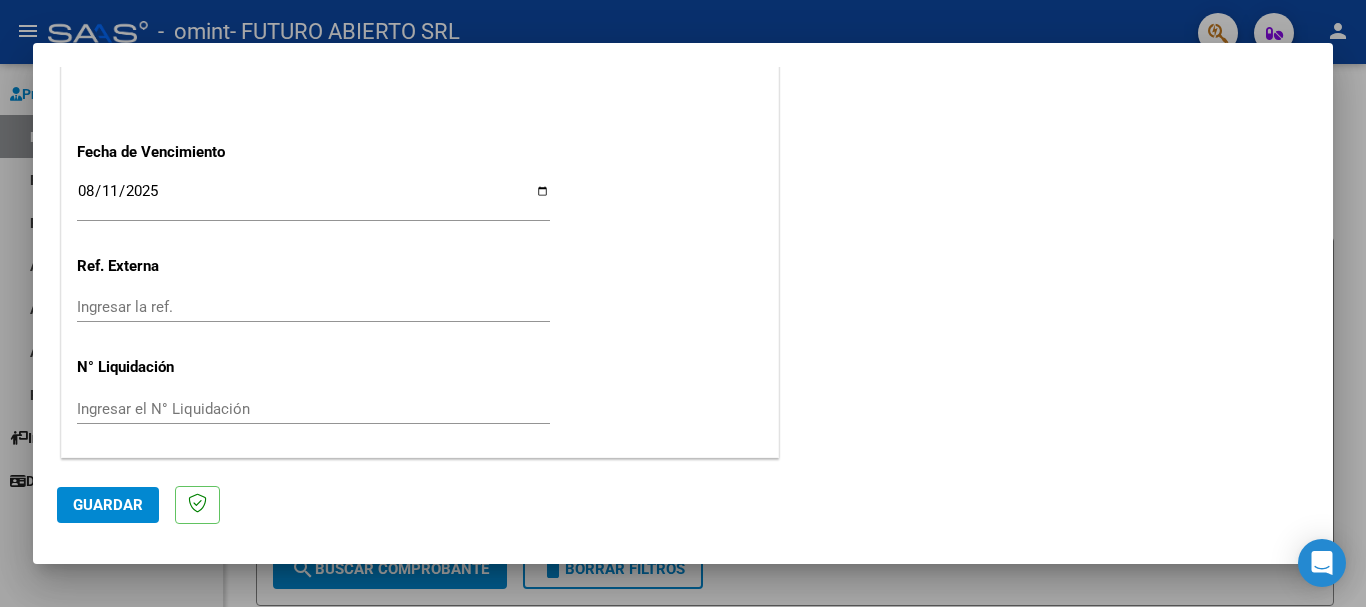 click on "CUIT  *   [CUIT] Ingresar CUIT  ANALISIS PRESTADOR  Area destinado * Integración Seleccionar Area Luego de guardar debe preaprobar la factura asociandola a un legajo de integración y subir la documentación respaldatoria (planilla de asistencia o ddjj para período de aislamiento)  Período de Prestación (Ej: 202305 para Mayo 2023    202507 Ingrese el Período de Prestación como indica el ejemplo   Comprobante Tipo * Factura C Seleccionar Tipo Punto de Venta  *   8 Ingresar el Nro.  Número  *   7421 Ingresar el Nro.  Monto  *   $ 475.830,36 Ingresar el monto  Fecha del Cpbt.  *   2025-08-01 Ingresar la fecha  CAE / CAEA (no ingrese CAI)    75319521476874 Ingresar el CAE o CAEA (no ingrese CAI)  Fecha de Vencimiento    2025-08-11 Ingresar la fecha  Ref. Externa    Ingresar la ref.  N° Liquidación    Ingresar el N° Liquidación" at bounding box center [420, -277] 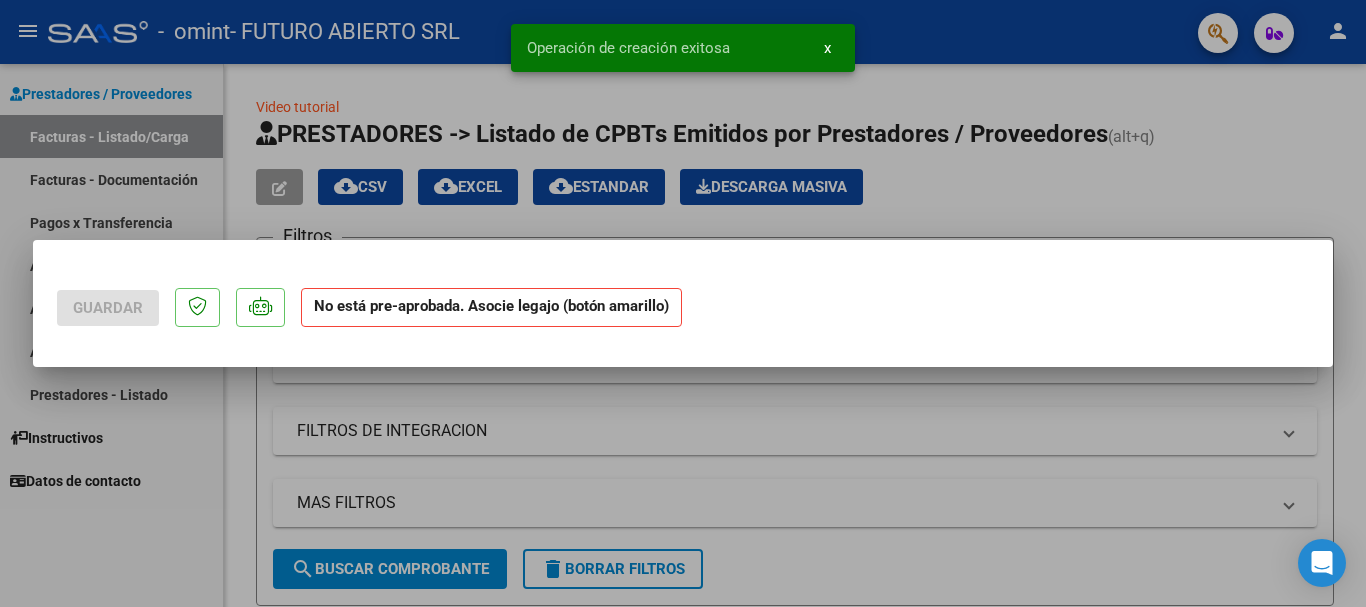 scroll, scrollTop: 0, scrollLeft: 0, axis: both 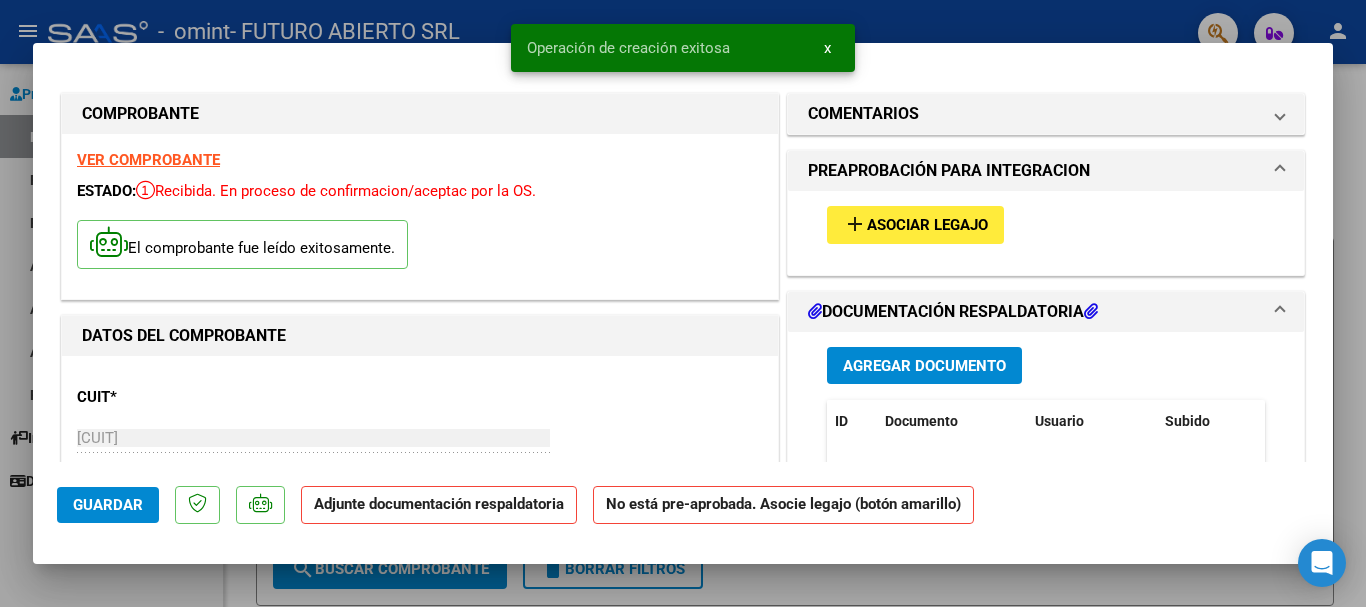 click on "Asociar Legajo" at bounding box center (927, 226) 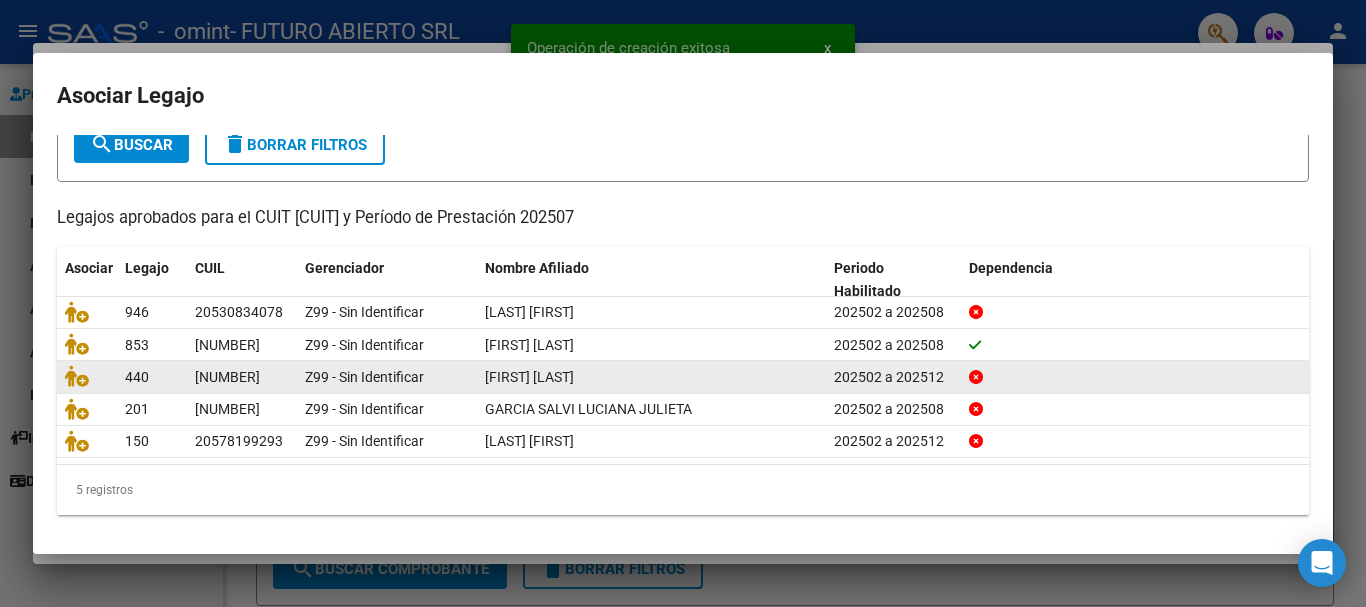 scroll, scrollTop: 131, scrollLeft: 0, axis: vertical 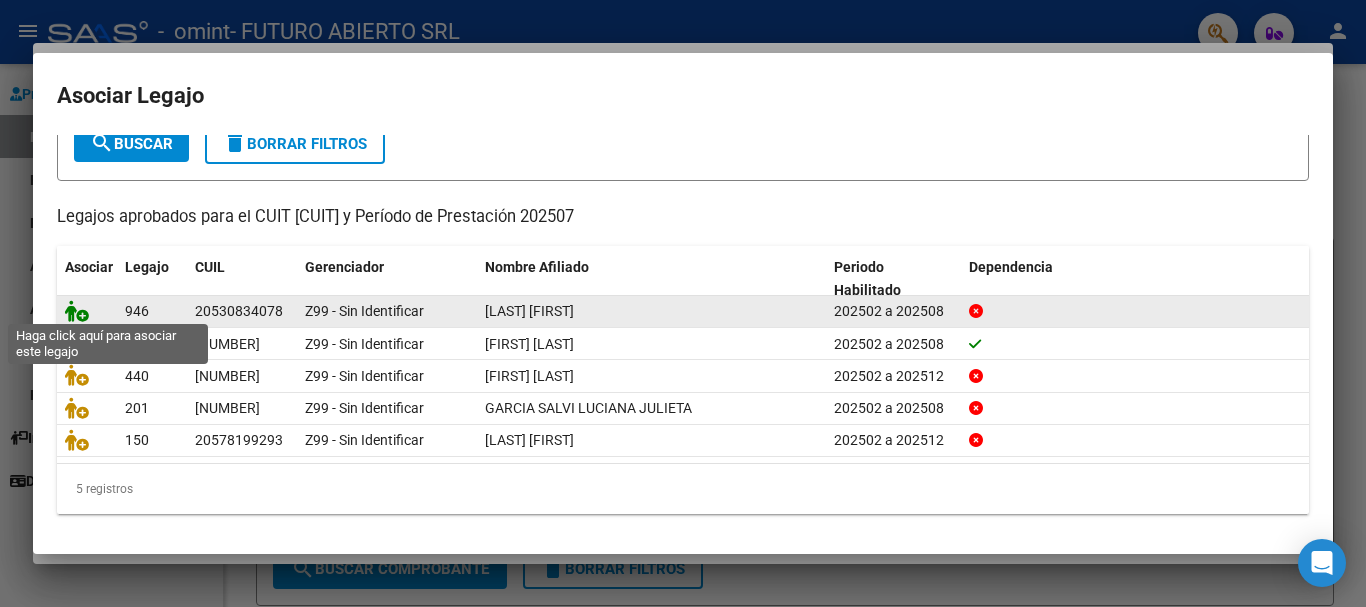 click 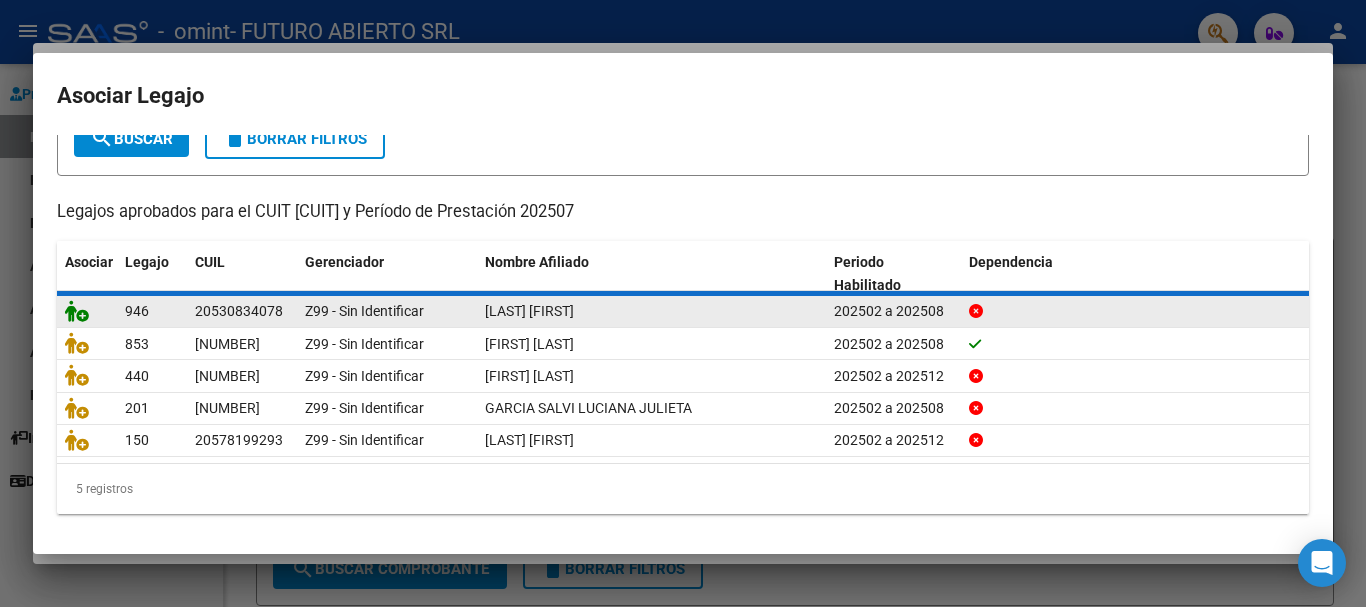 scroll, scrollTop: 144, scrollLeft: 0, axis: vertical 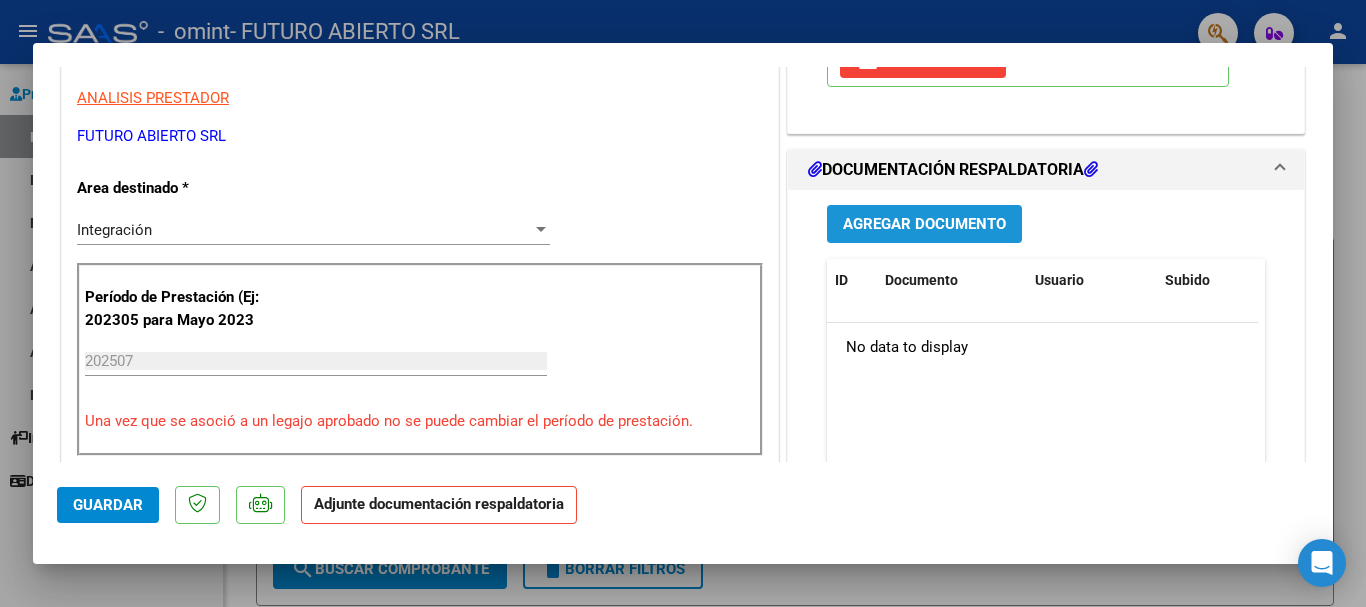 click on "Agregar Documento" at bounding box center (924, 225) 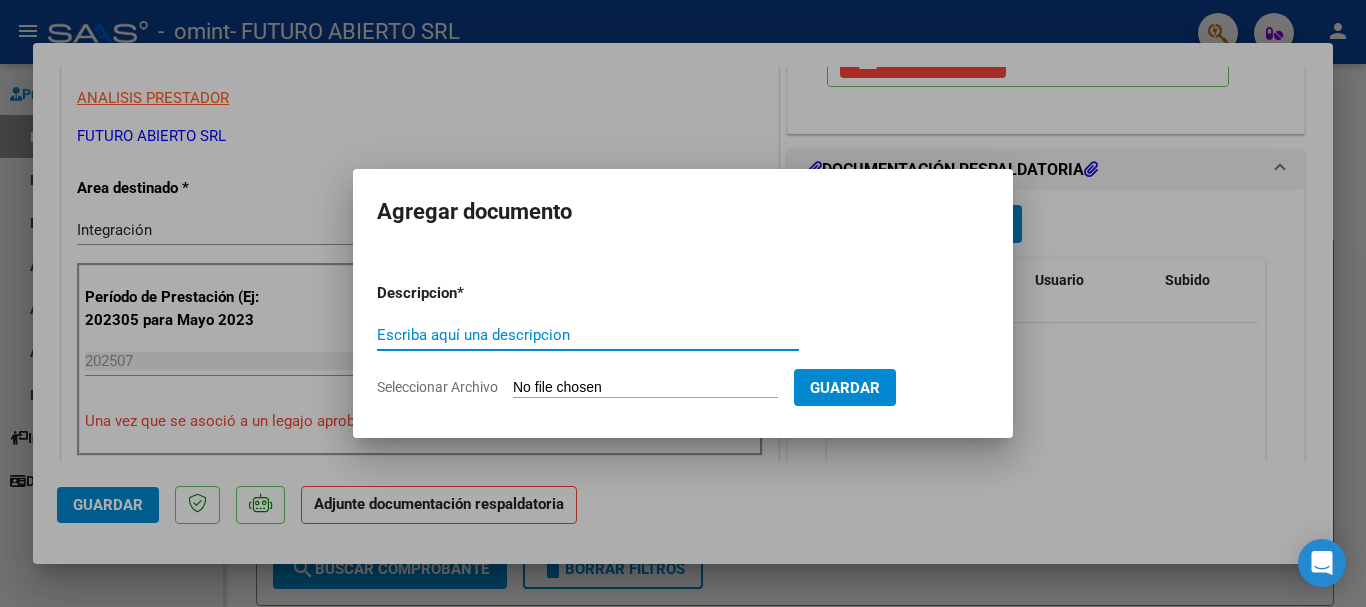 click on "Escriba aquí una descripcion" at bounding box center (588, 335) 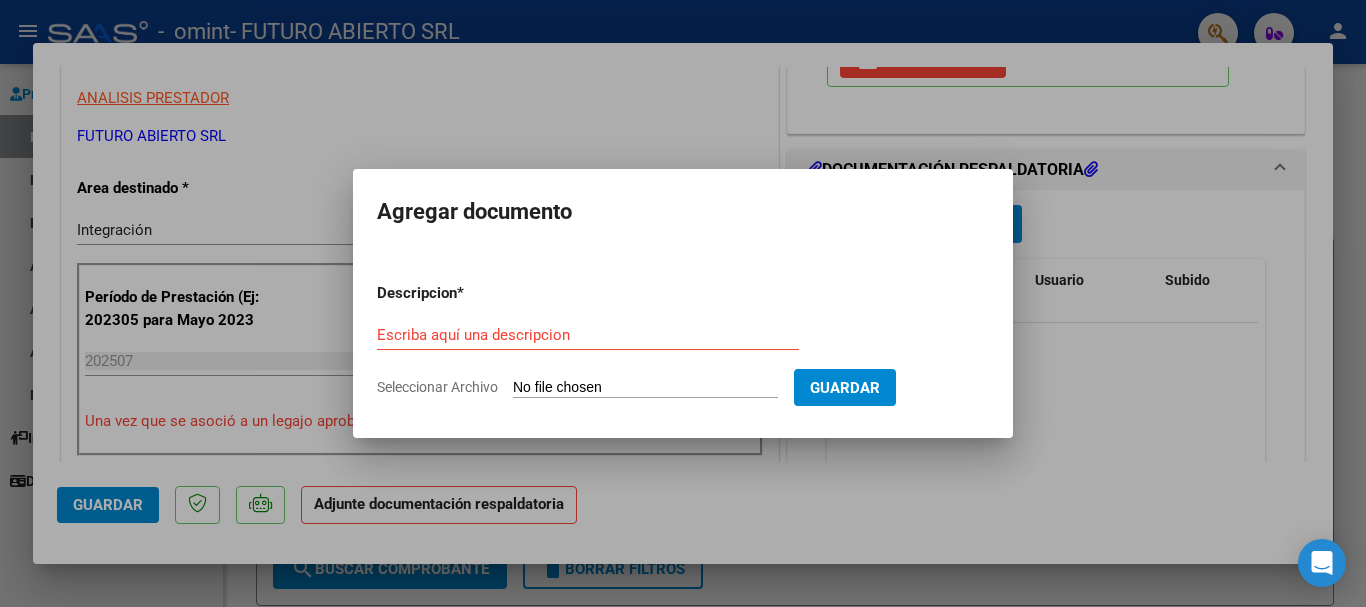 click on "Seleccionar Archivo" at bounding box center (645, 388) 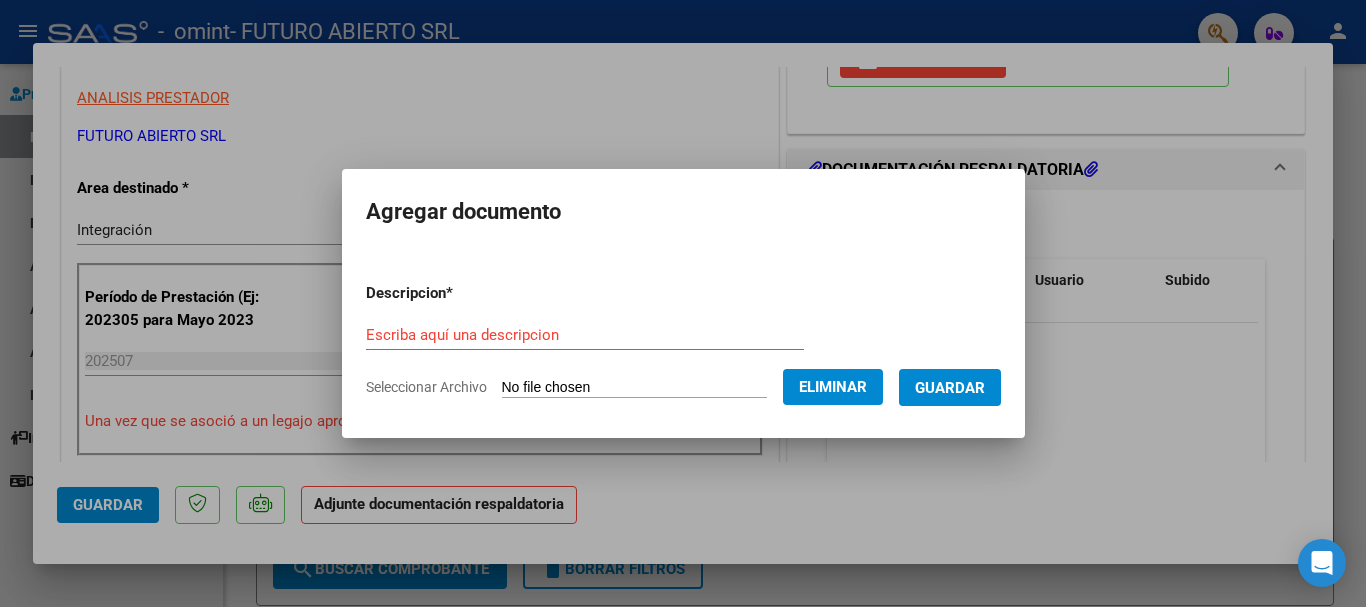 click on "Guardar" at bounding box center (950, 388) 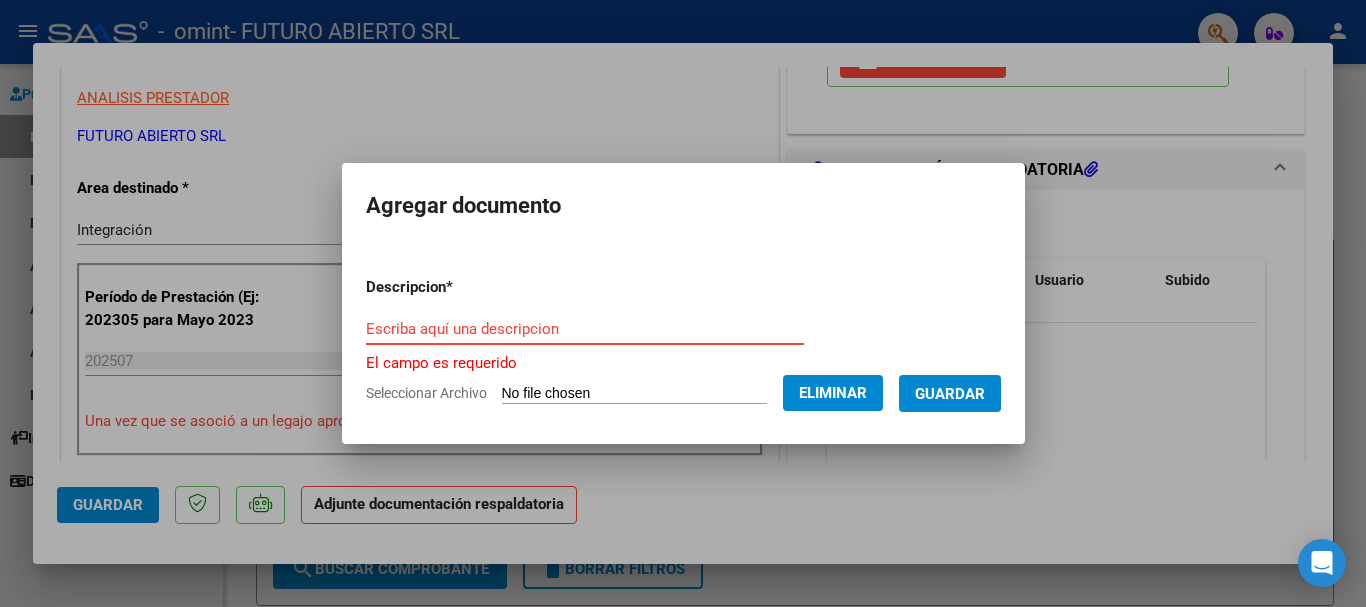 click on "Escriba aquí una descripcion" at bounding box center (585, 329) 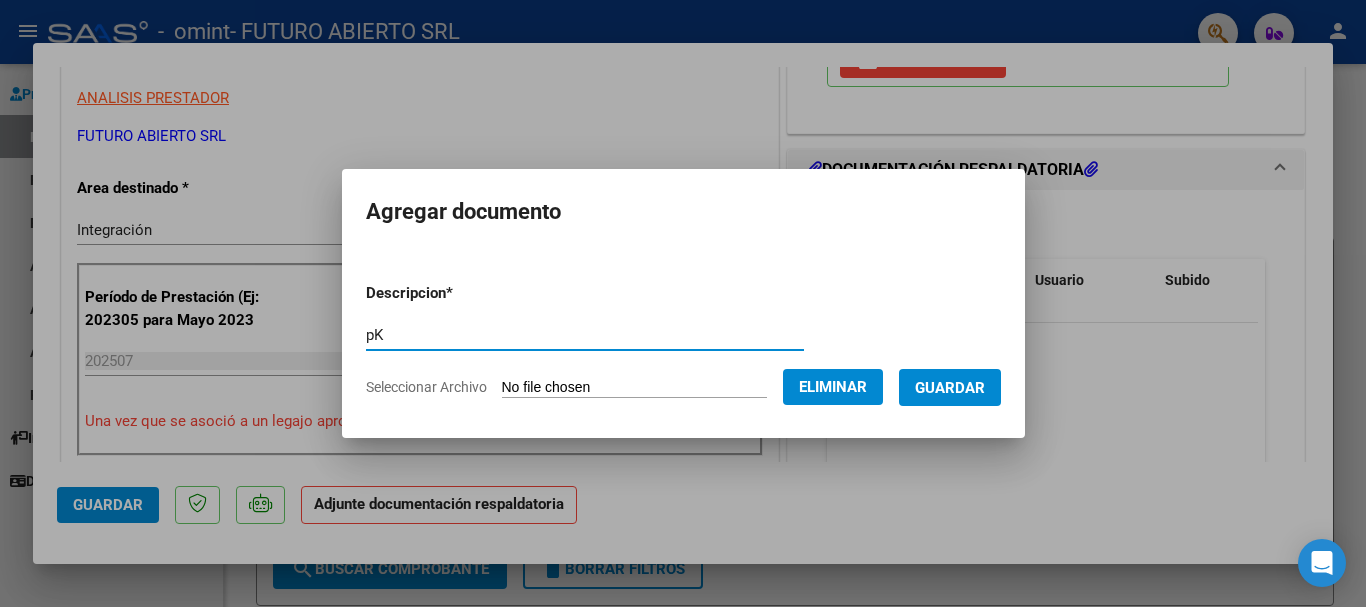 type on "p" 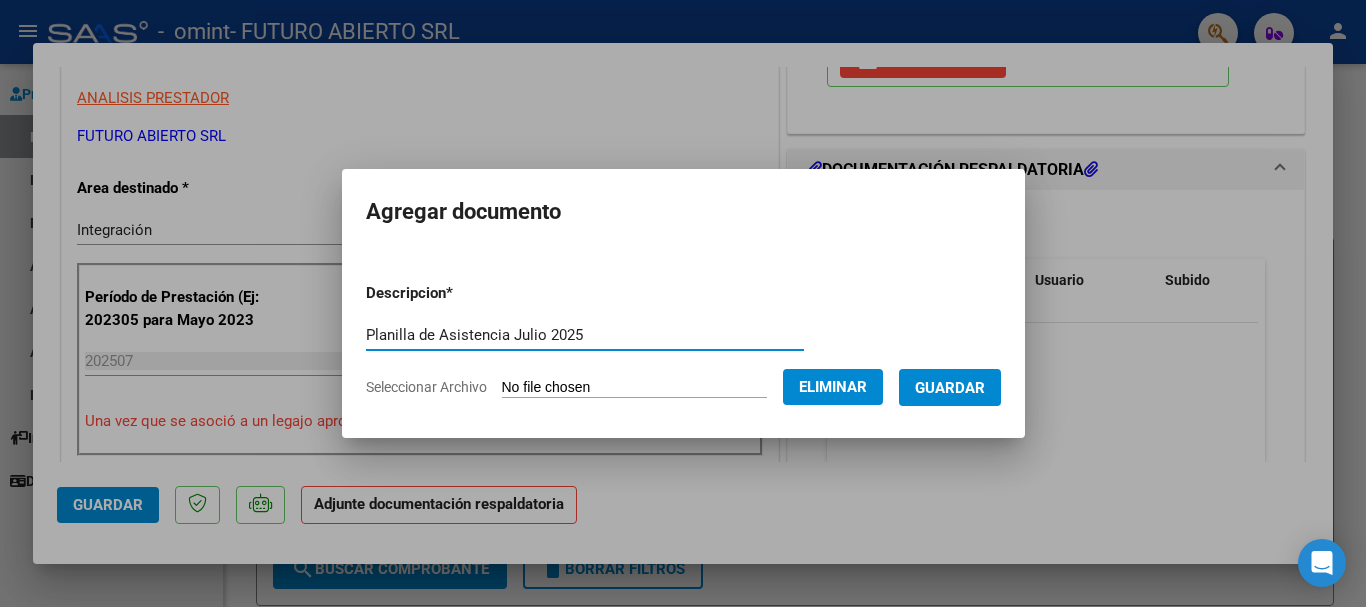 type on "Planilla de Asistencia Julio 2025" 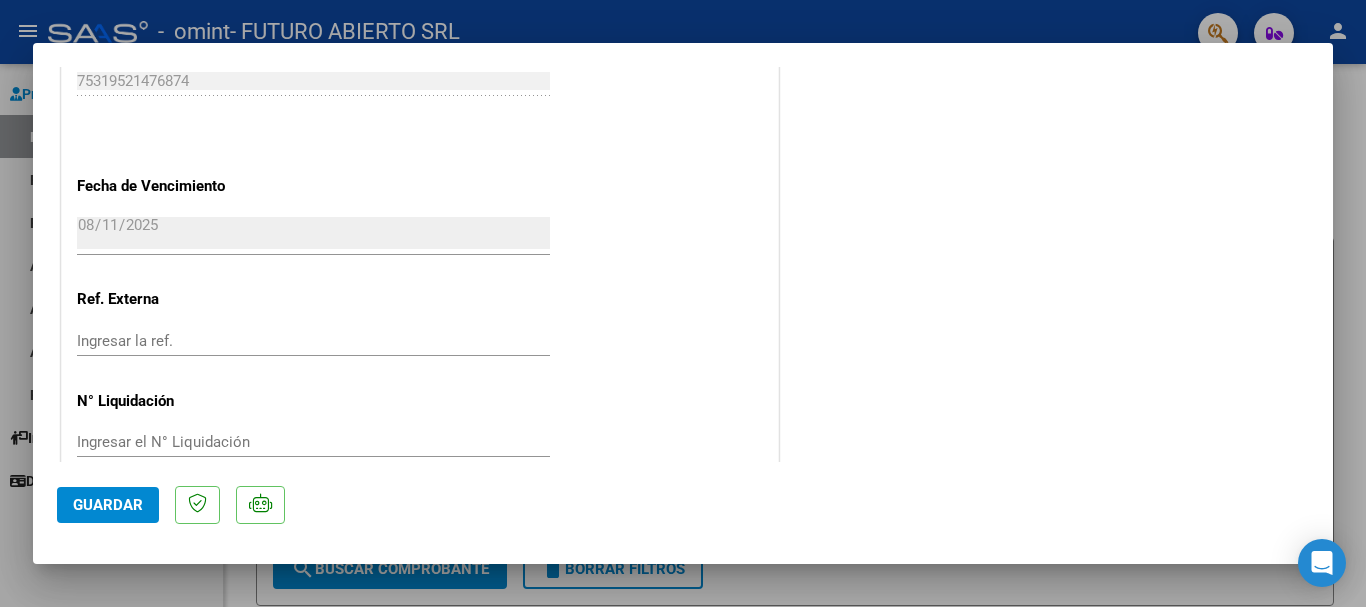 scroll, scrollTop: 1395, scrollLeft: 0, axis: vertical 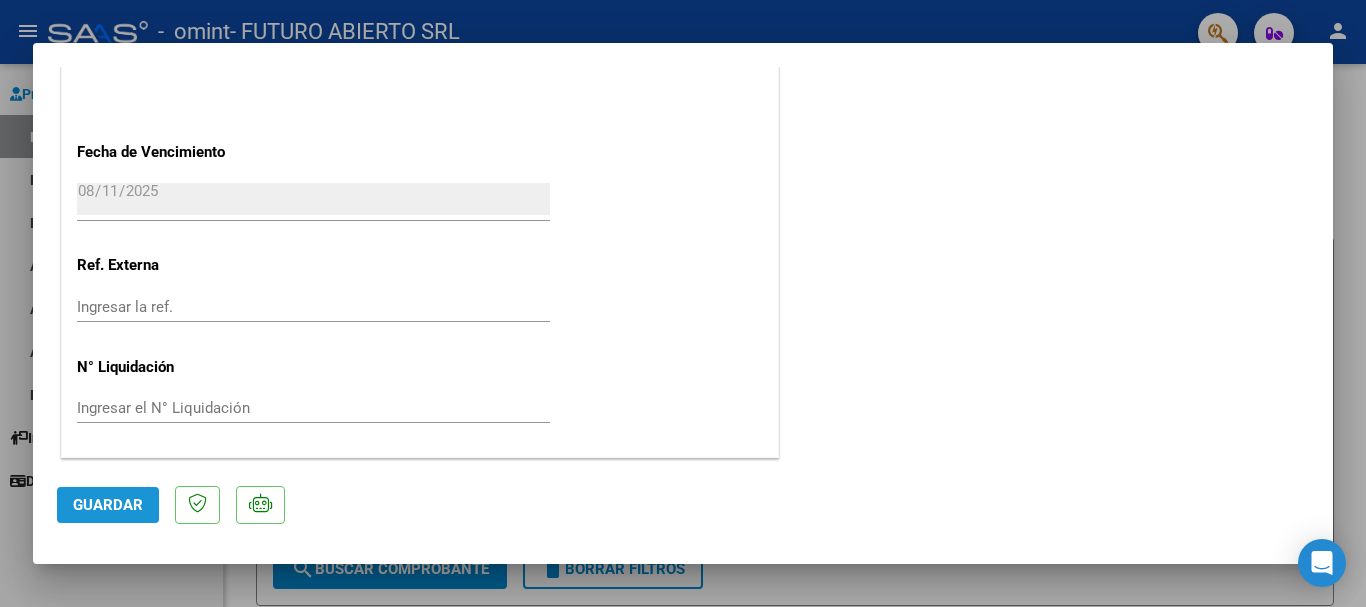 click on "Guardar" 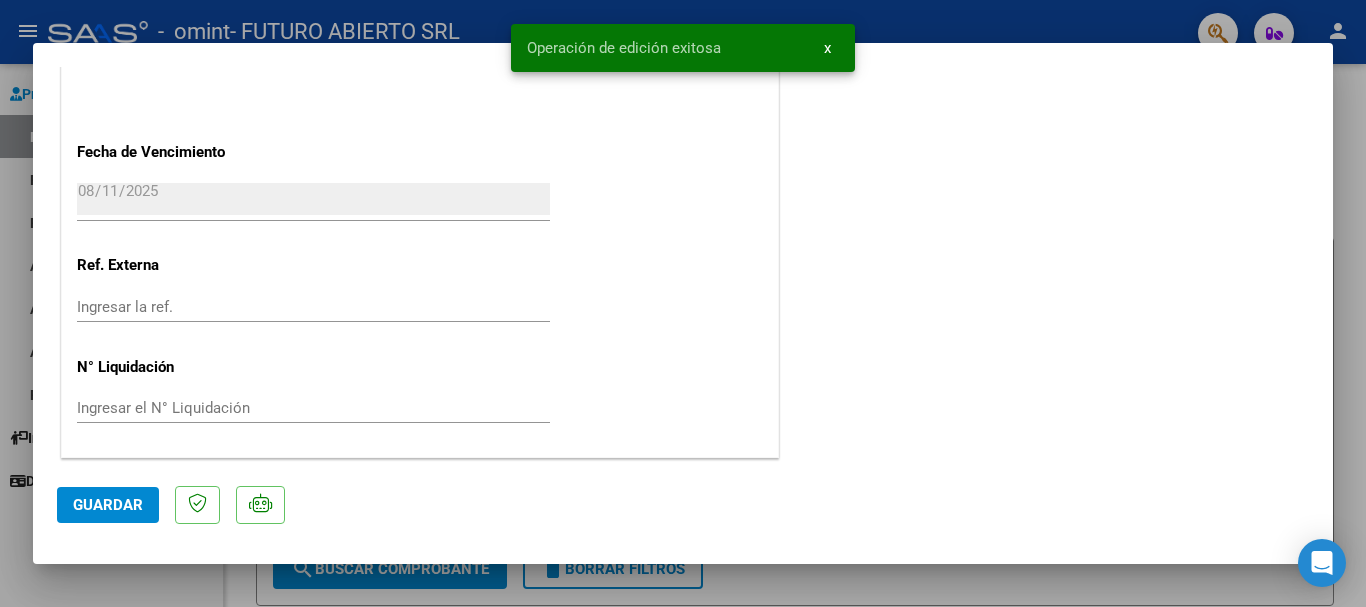 click at bounding box center [683, 303] 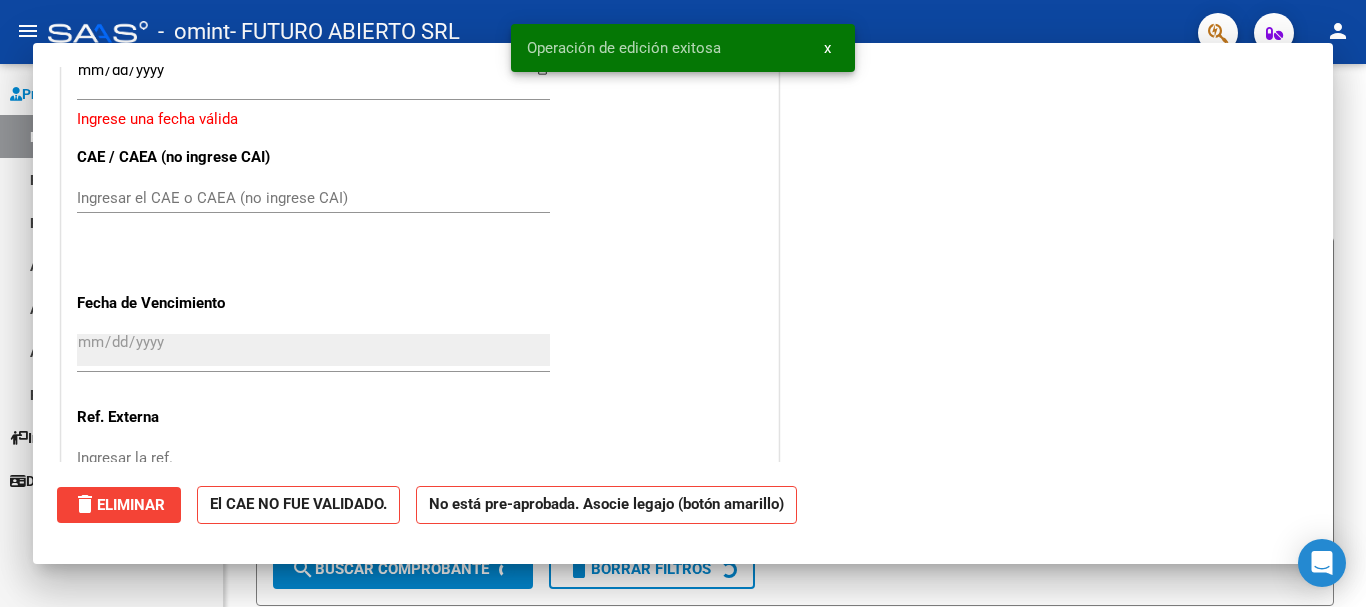scroll, scrollTop: 1547, scrollLeft: 0, axis: vertical 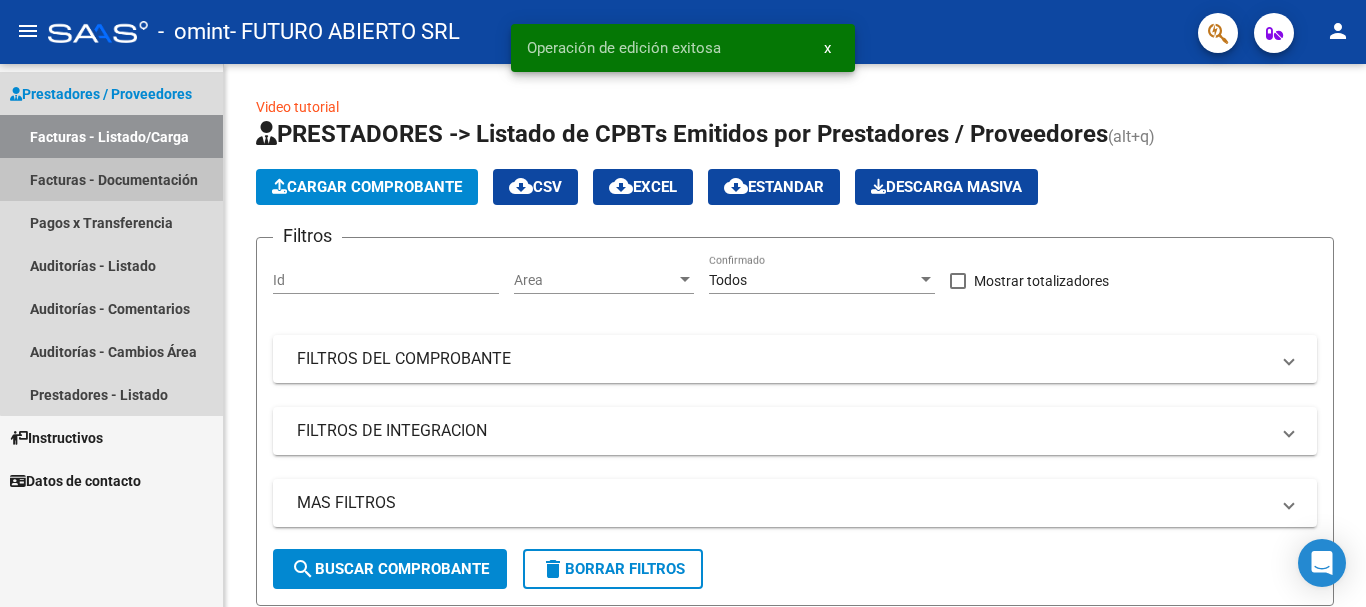 click on "Facturas - Documentación" at bounding box center [111, 179] 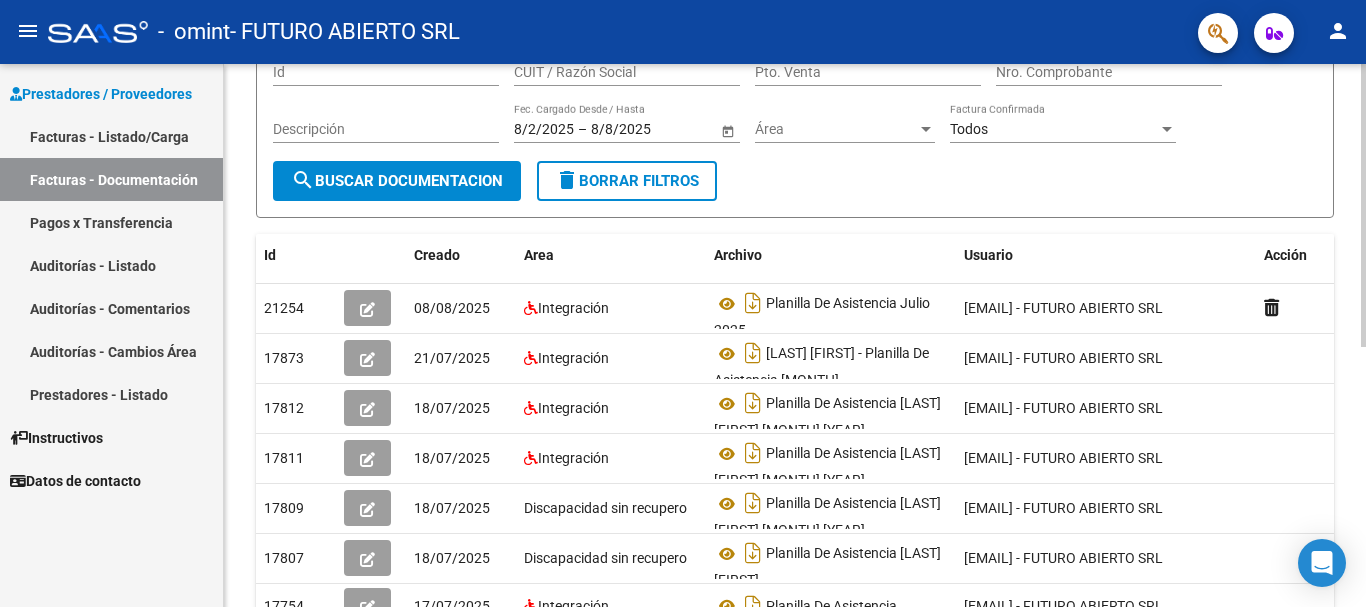 scroll, scrollTop: 200, scrollLeft: 0, axis: vertical 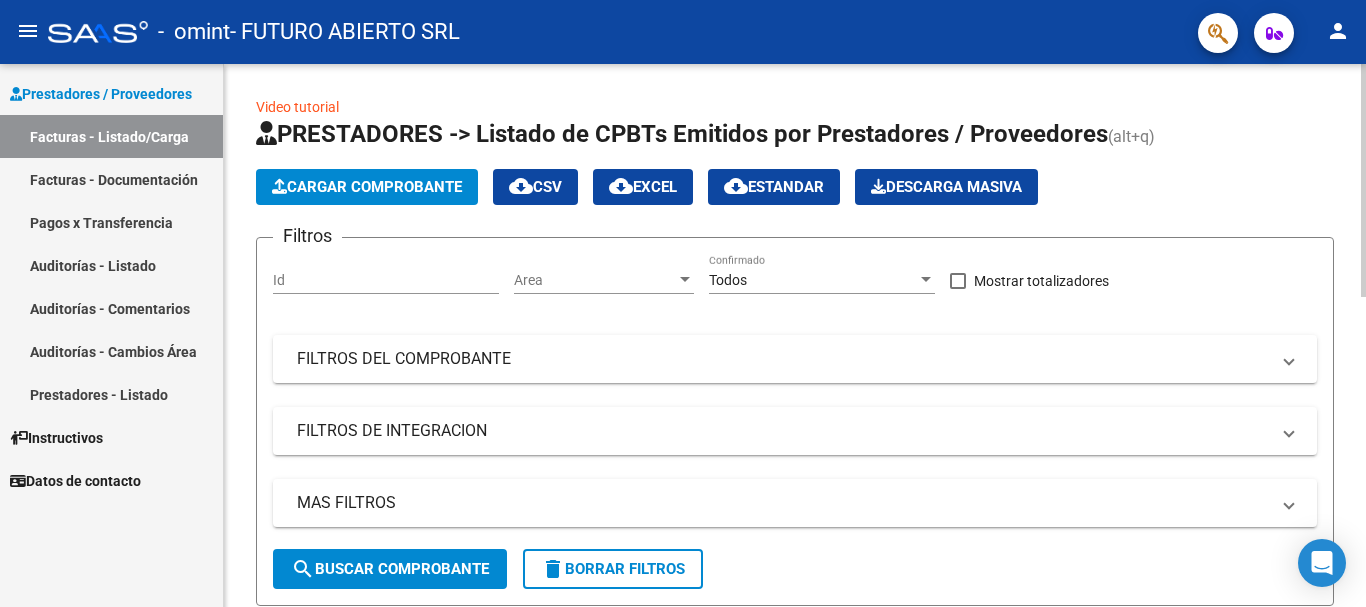 click on "Cargar Comprobante" 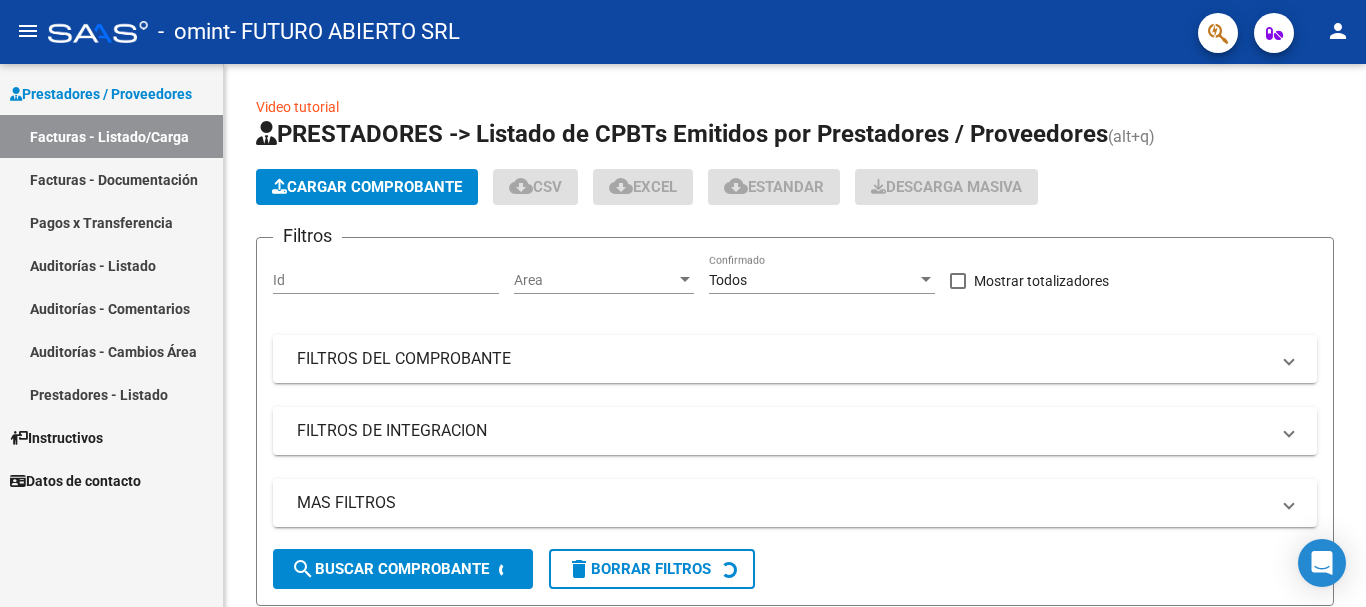 scroll, scrollTop: 0, scrollLeft: 0, axis: both 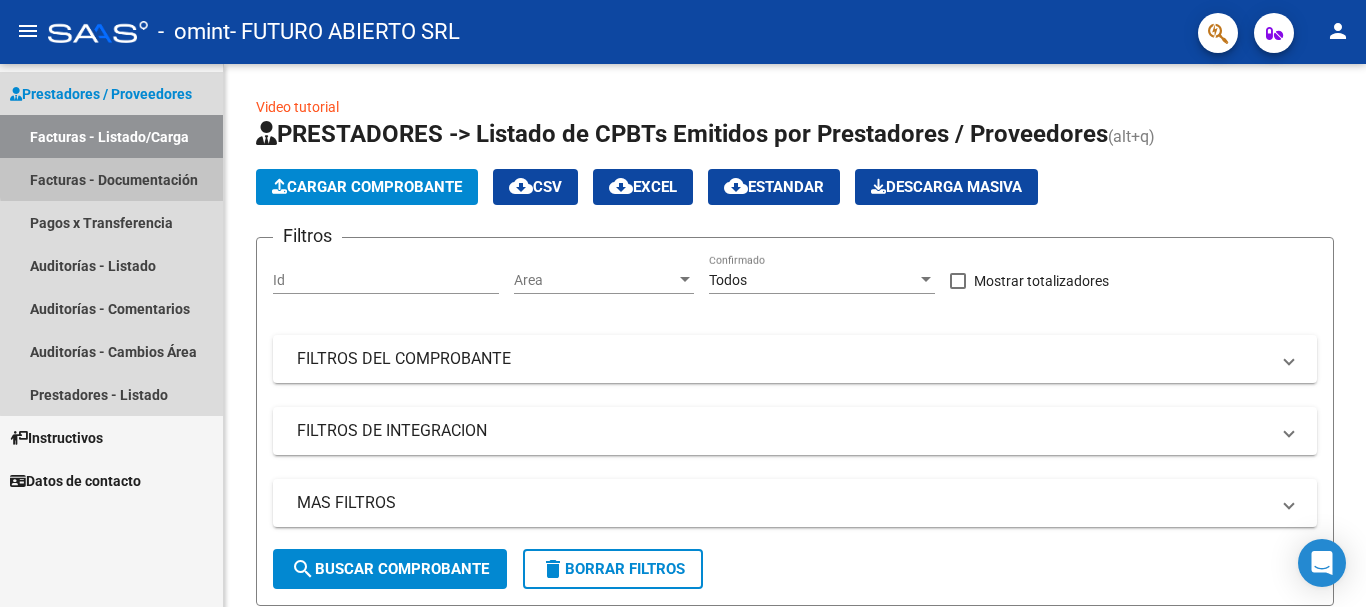 click on "Facturas - Documentación" at bounding box center [111, 179] 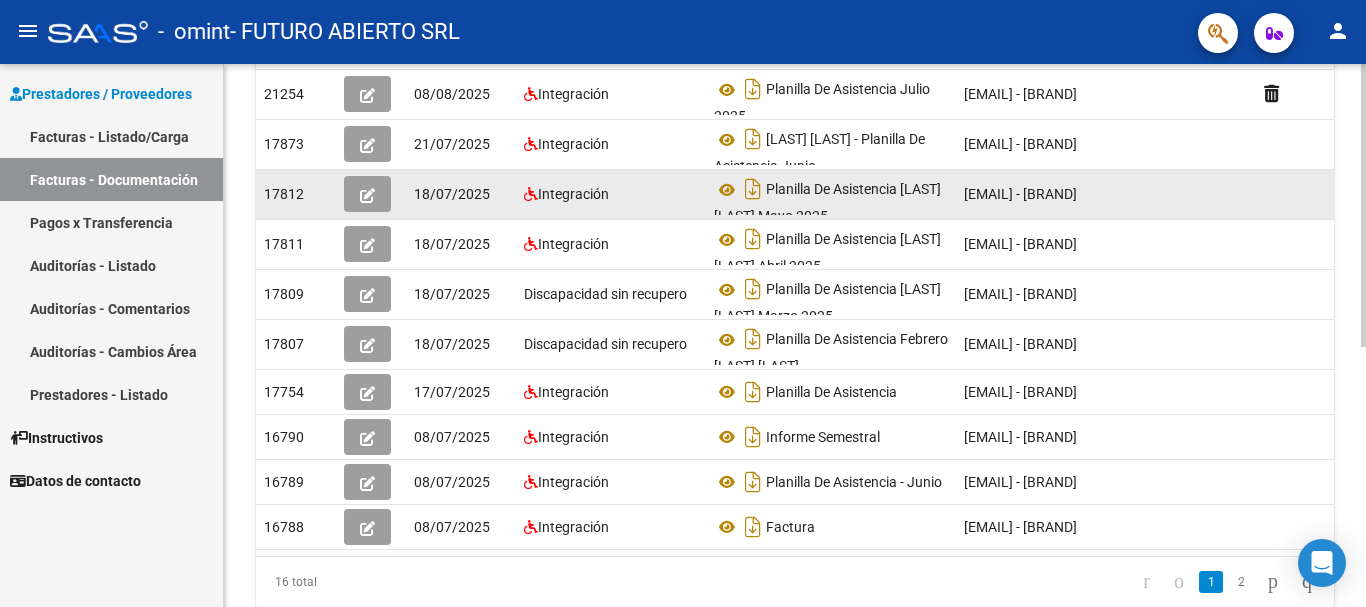 scroll, scrollTop: 300, scrollLeft: 0, axis: vertical 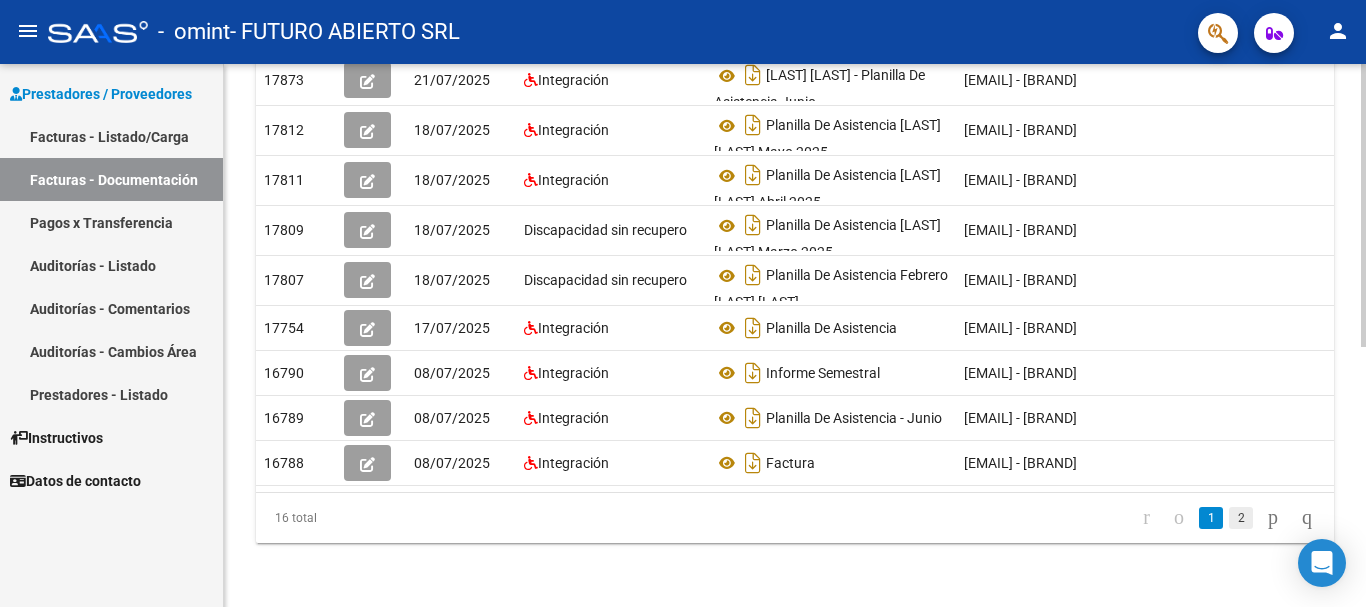 click on "2" 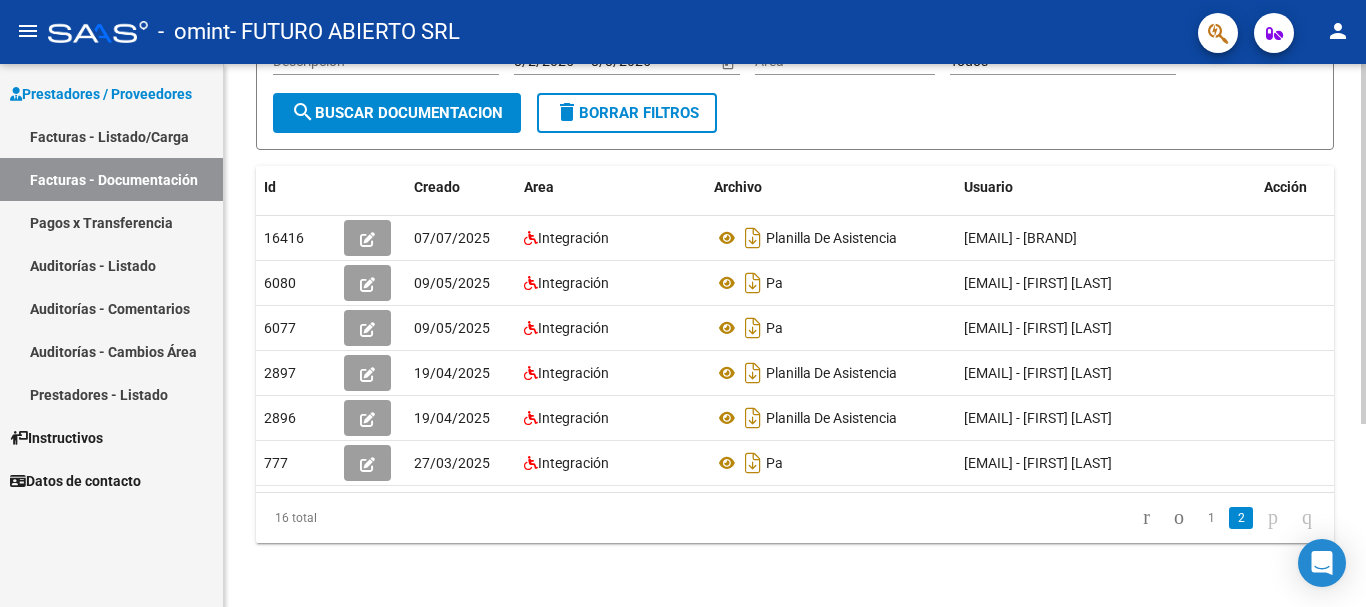 scroll, scrollTop: 0, scrollLeft: 0, axis: both 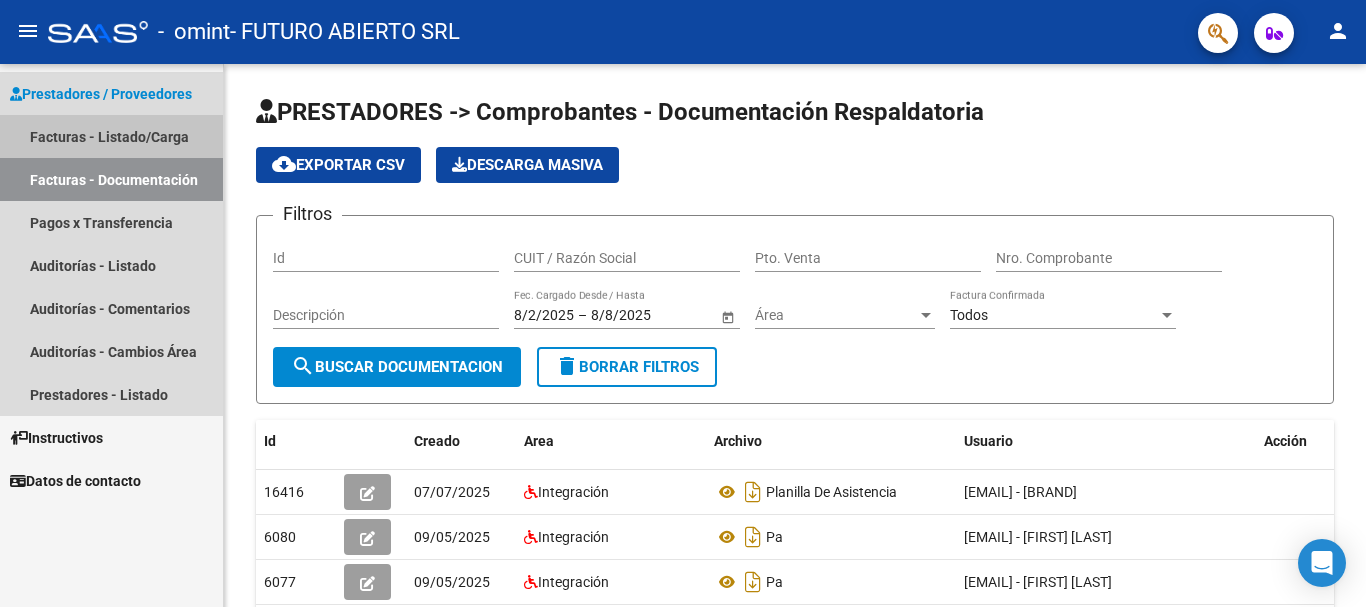click on "Facturas - Listado/Carga" at bounding box center [111, 136] 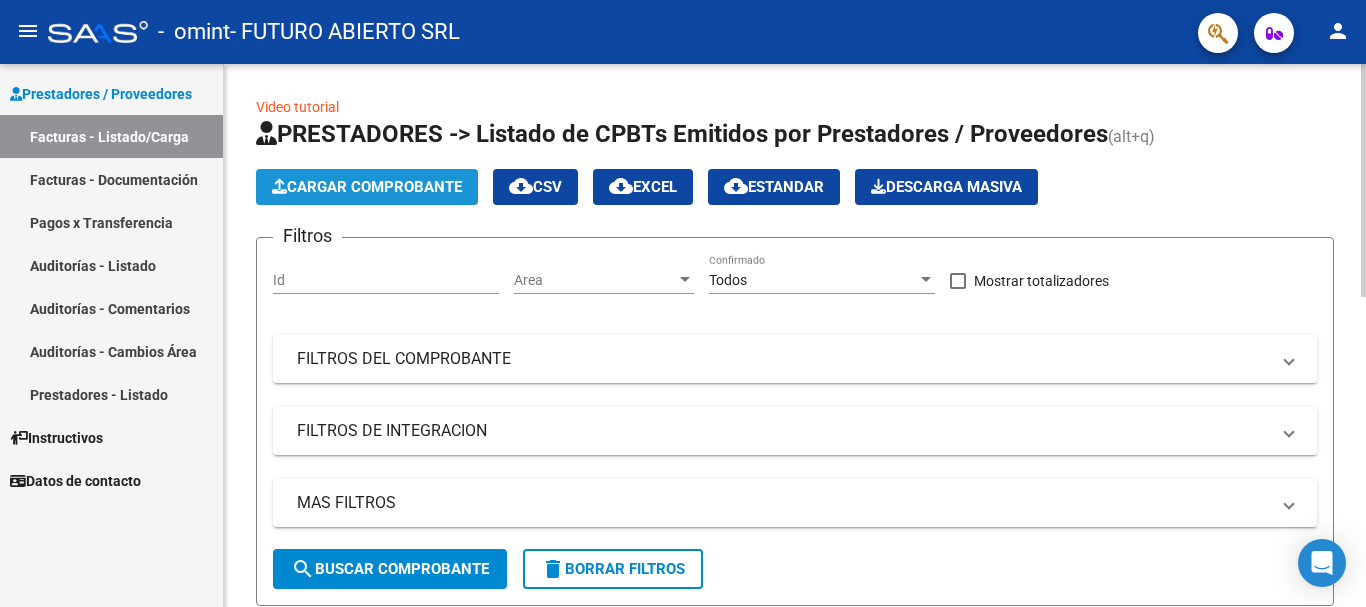 click on "Cargar Comprobante" 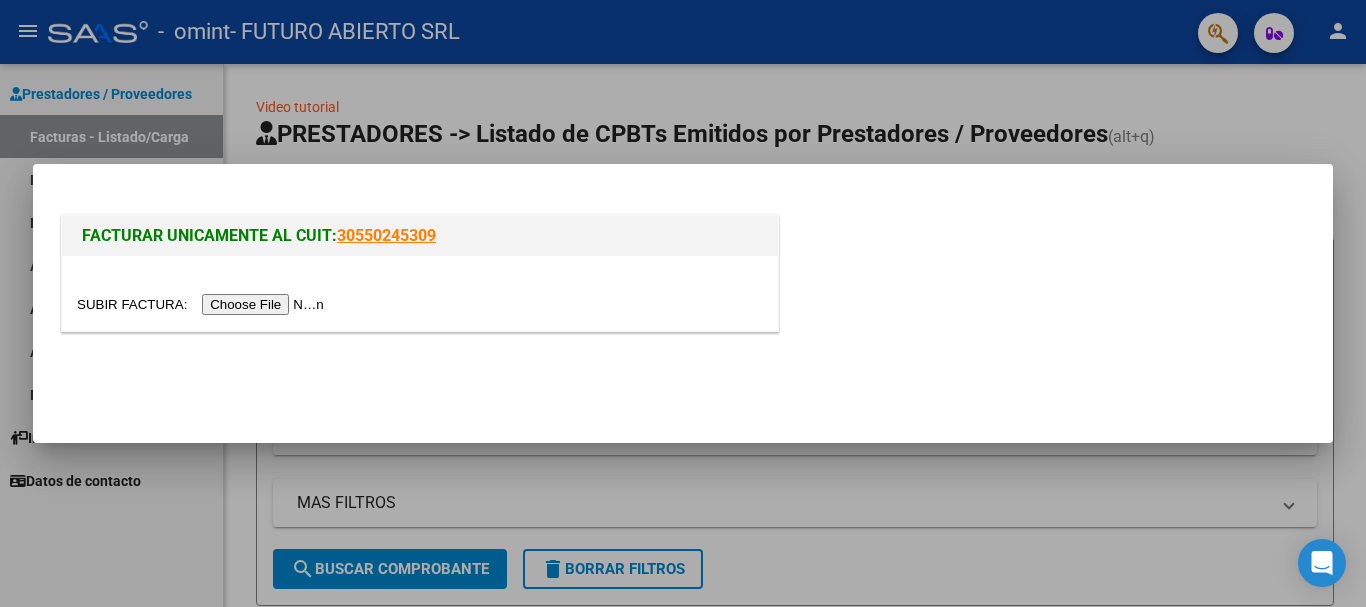 click at bounding box center (203, 304) 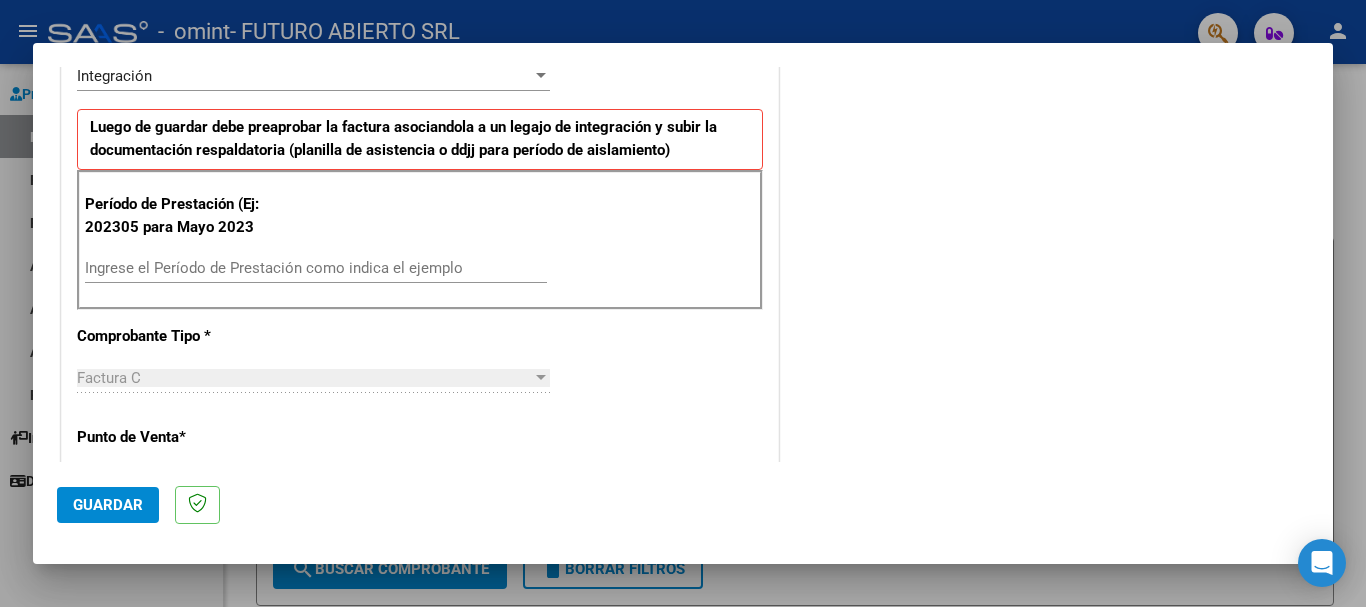 scroll, scrollTop: 500, scrollLeft: 0, axis: vertical 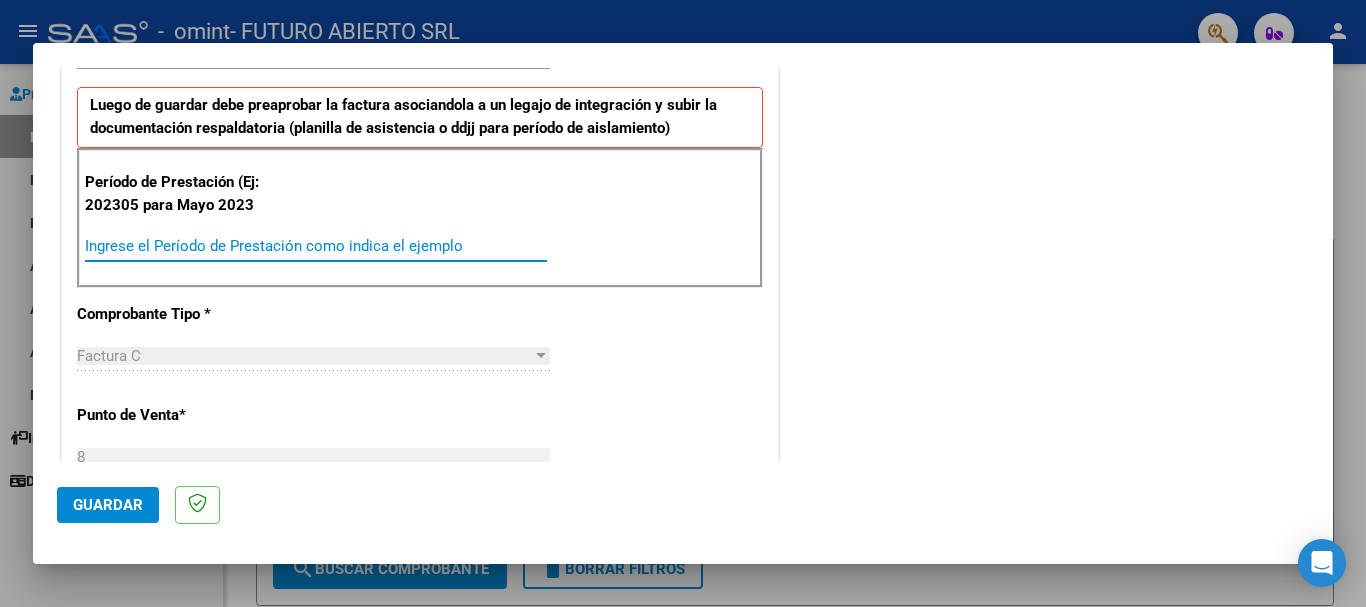 click on "Ingrese el Período de Prestación como indica el ejemplo" at bounding box center [316, 246] 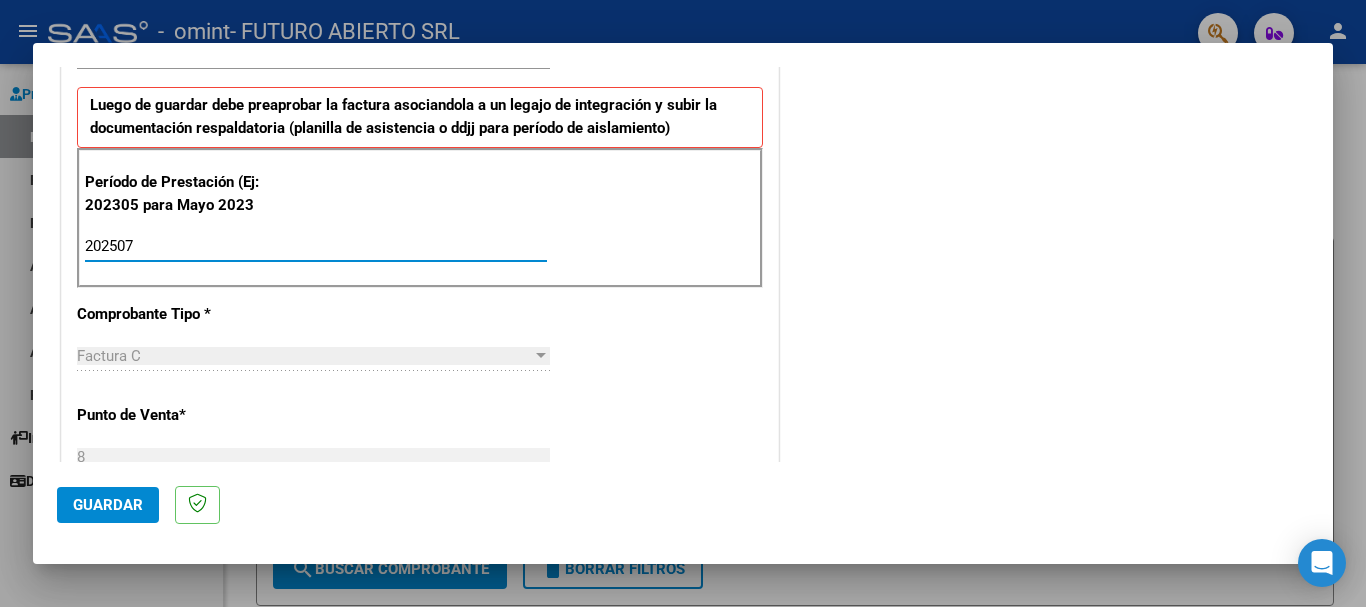 type on "202507" 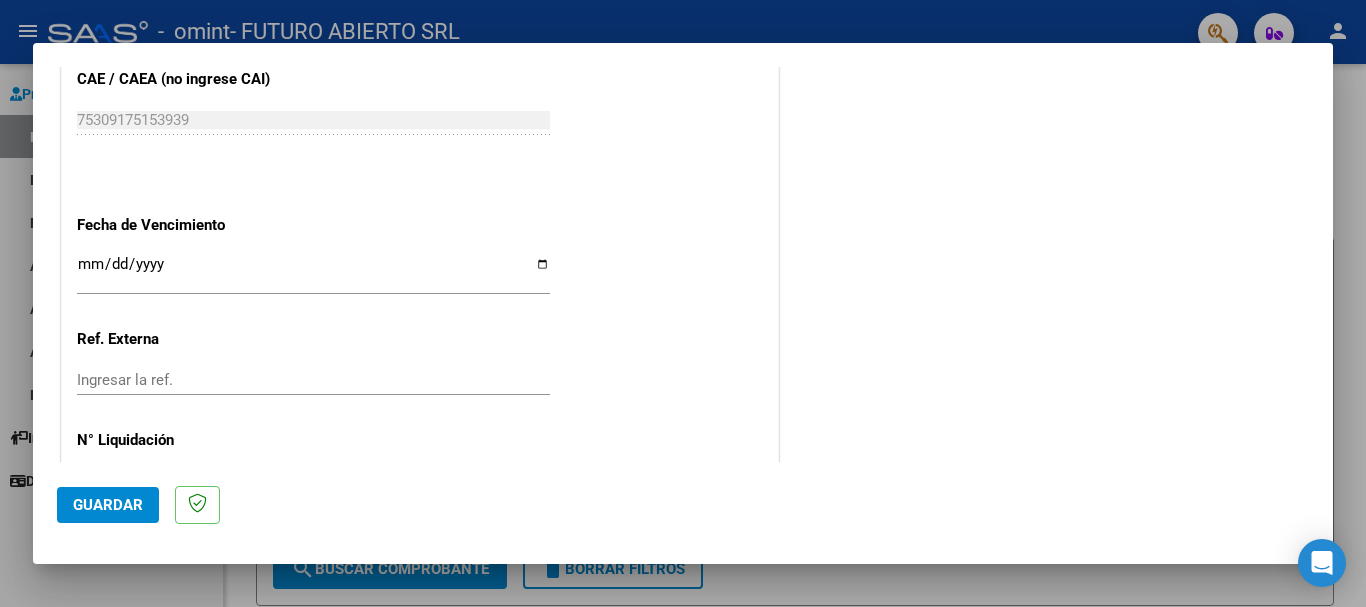 scroll, scrollTop: 1300, scrollLeft: 0, axis: vertical 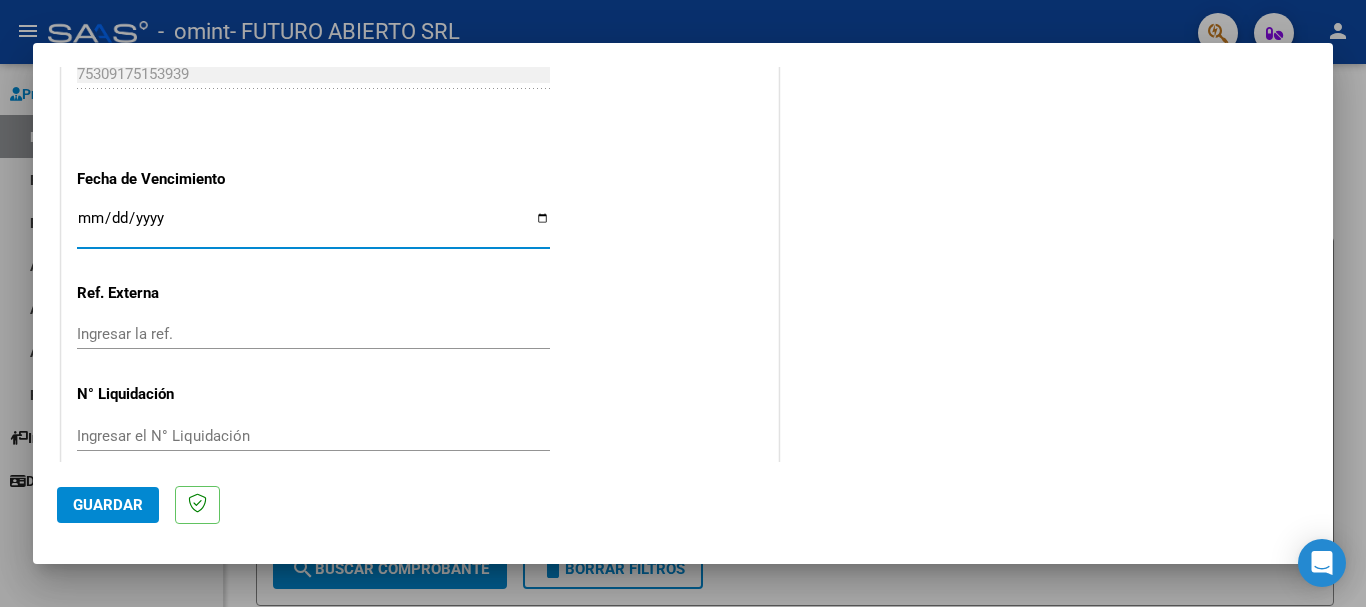 click on "Ingresar la fecha" at bounding box center (313, 226) 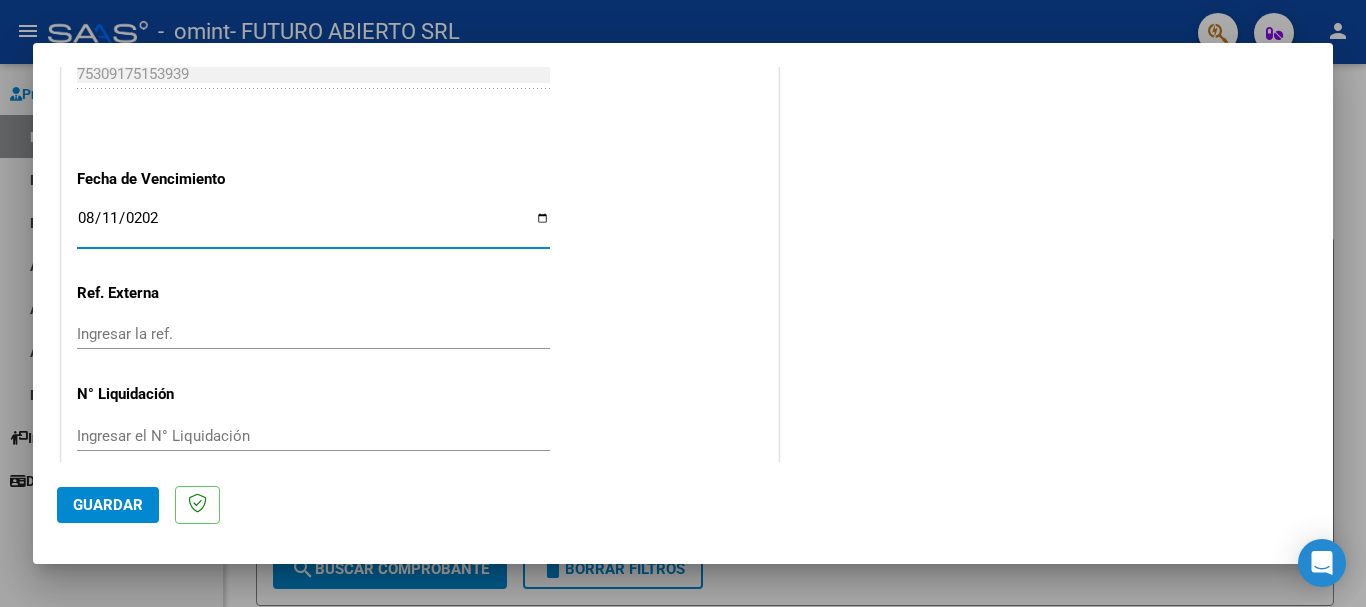 type on "2025-08-11" 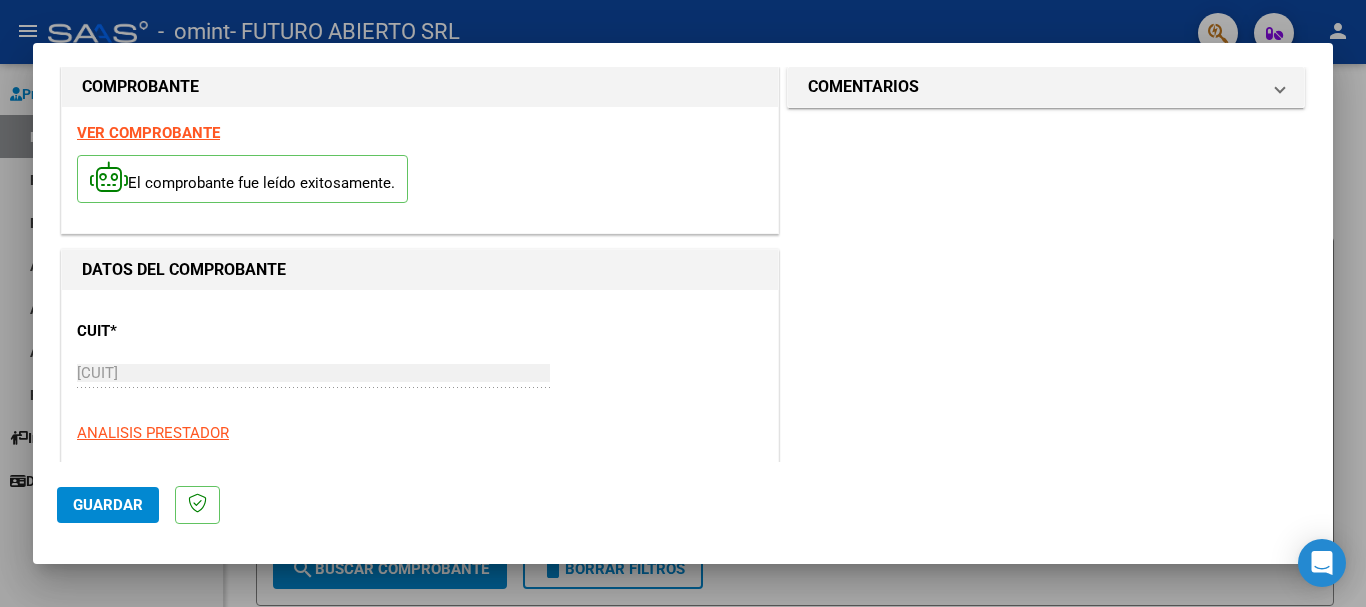 scroll, scrollTop: 0, scrollLeft: 0, axis: both 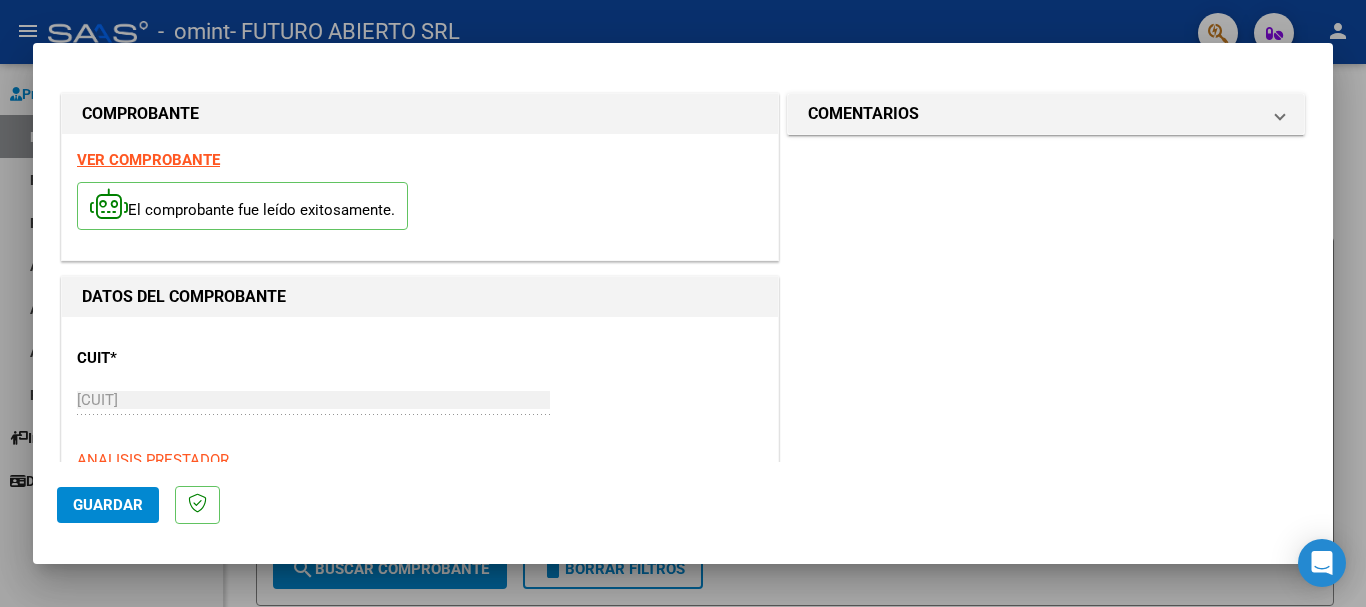 click on "Guardar" 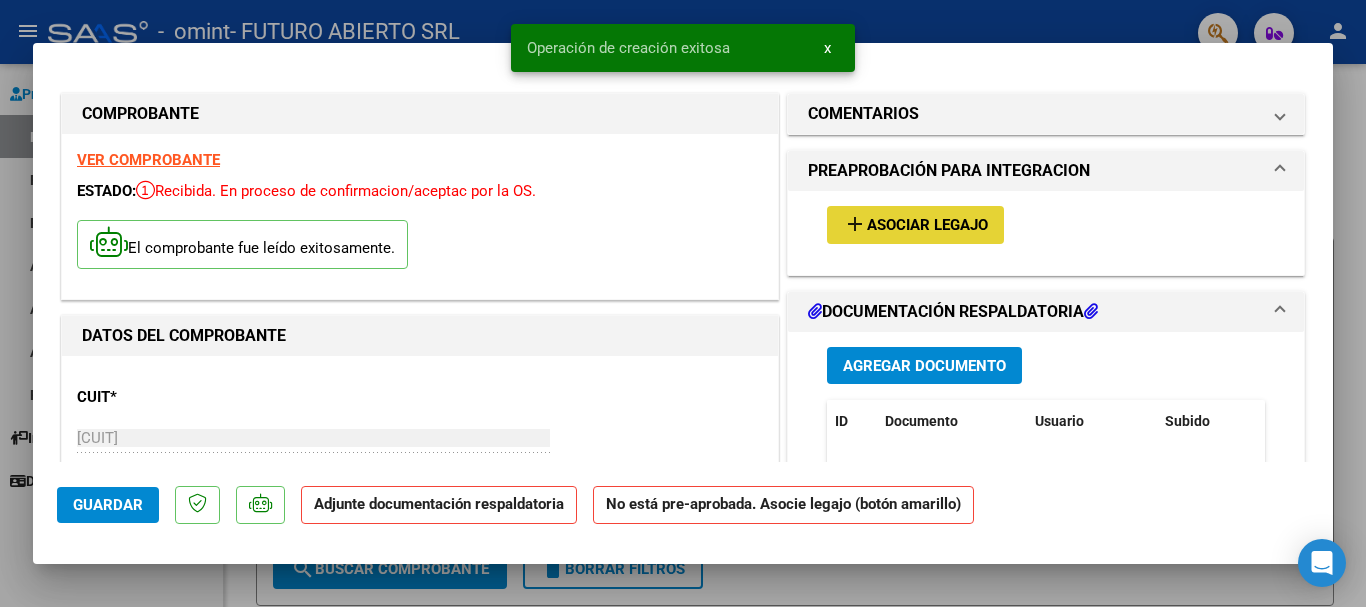 click on "Asociar Legajo" at bounding box center (927, 226) 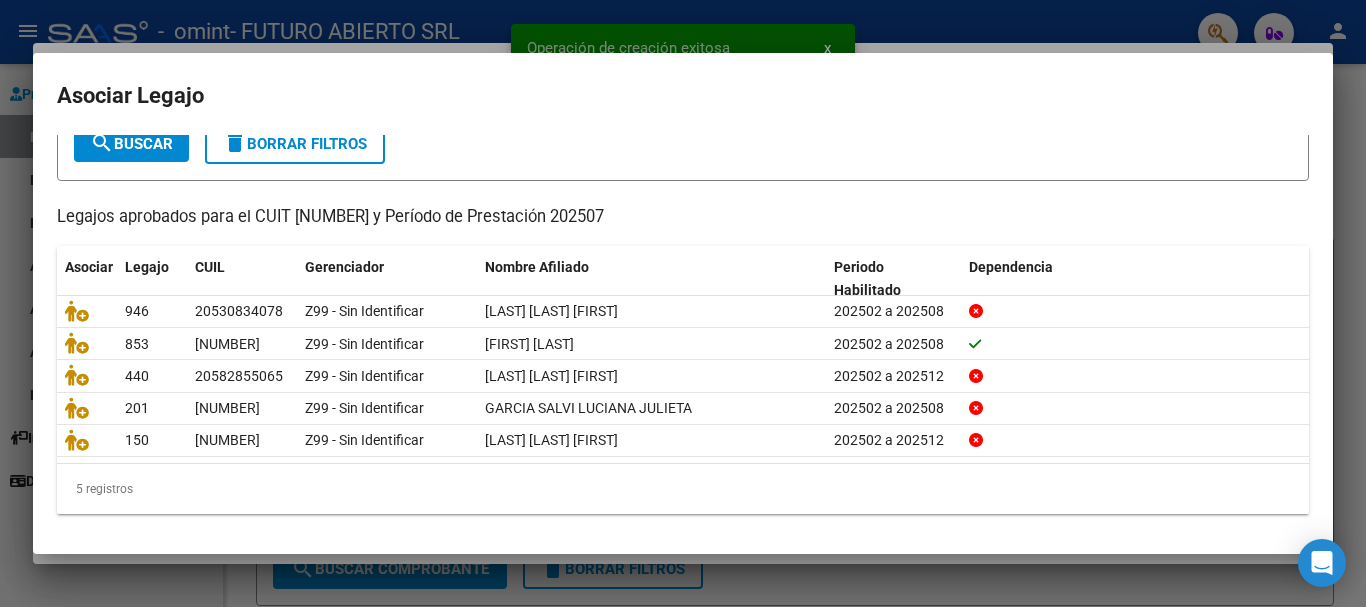 scroll, scrollTop: 131, scrollLeft: 0, axis: vertical 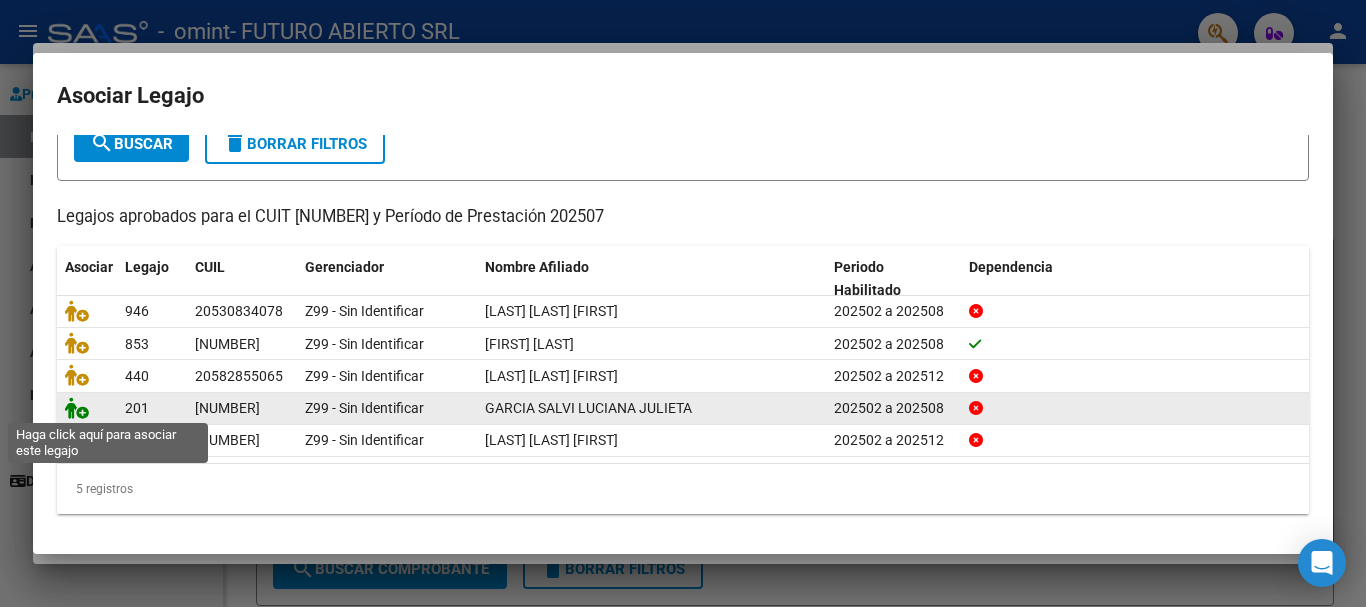 click 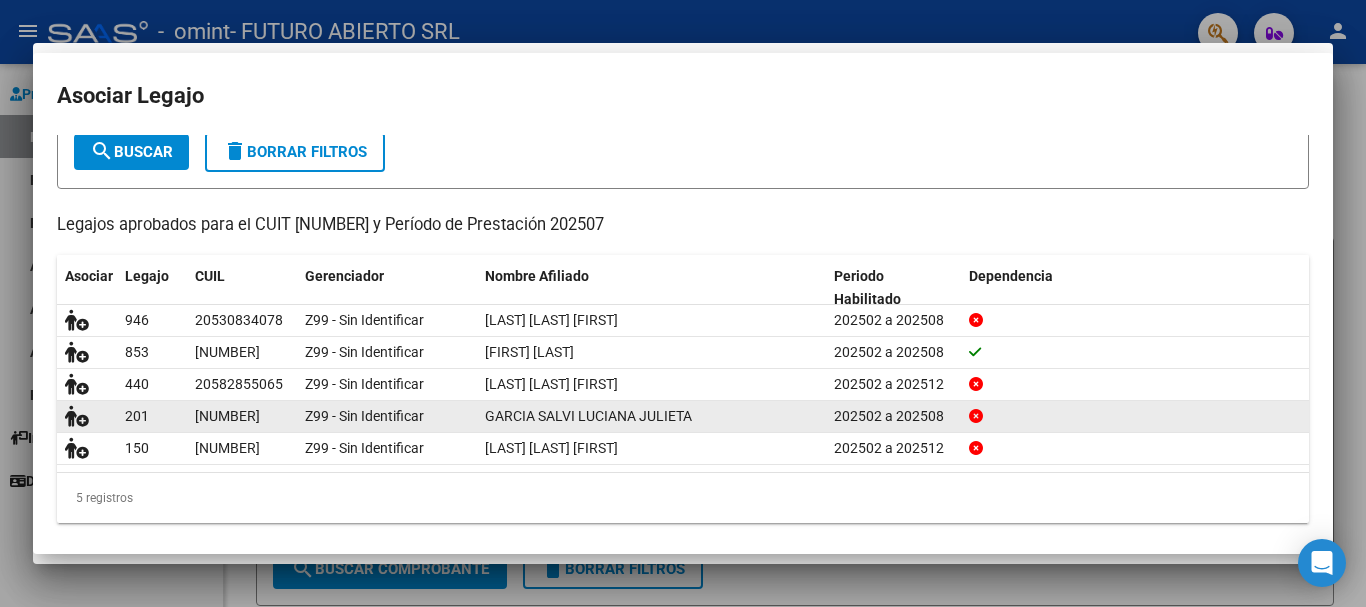 scroll, scrollTop: 144, scrollLeft: 0, axis: vertical 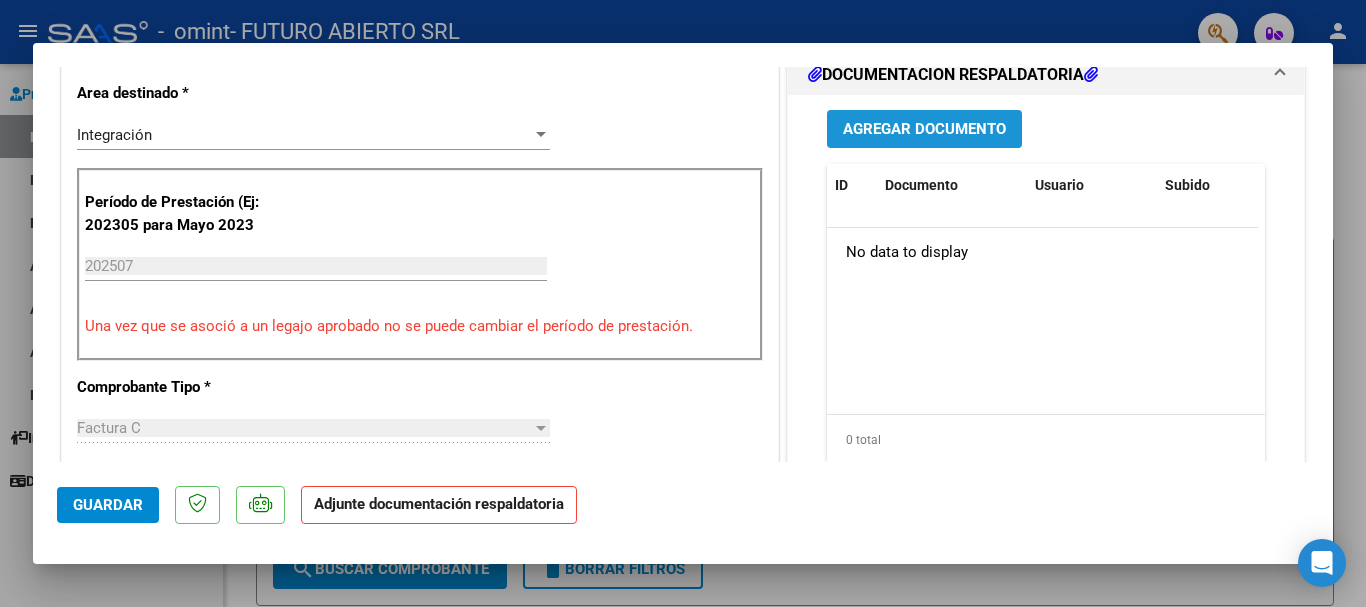 click on "Agregar Documento" at bounding box center [924, 130] 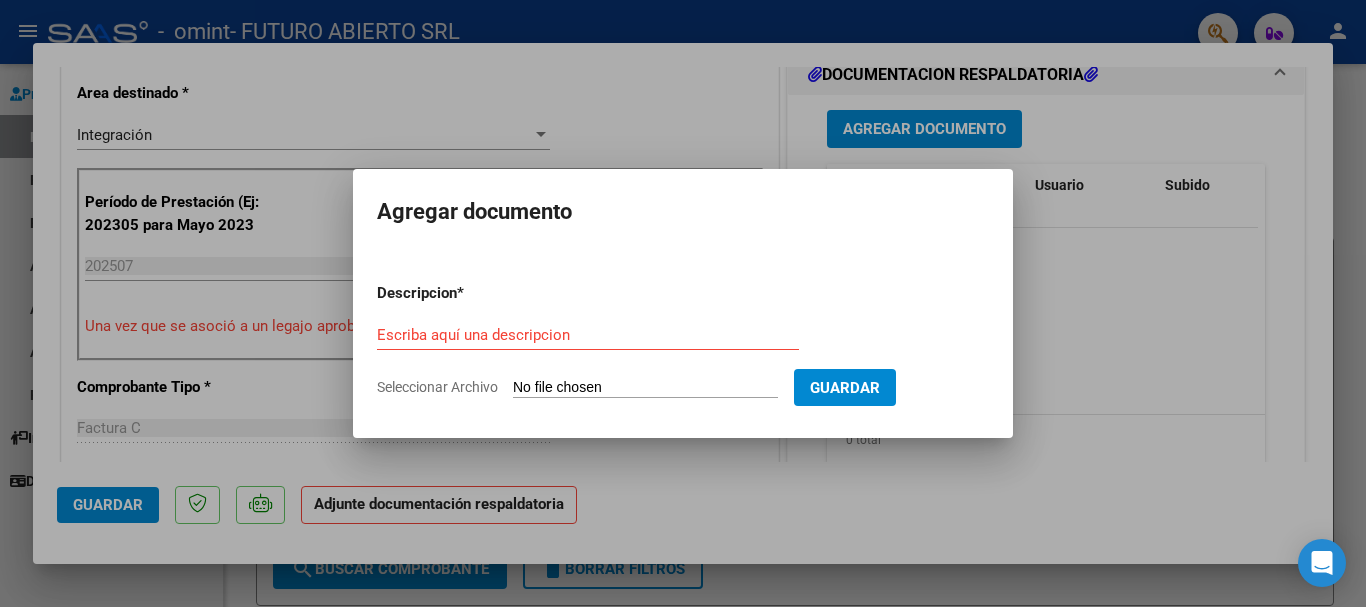 click on "Seleccionar Archivo" at bounding box center [645, 388] 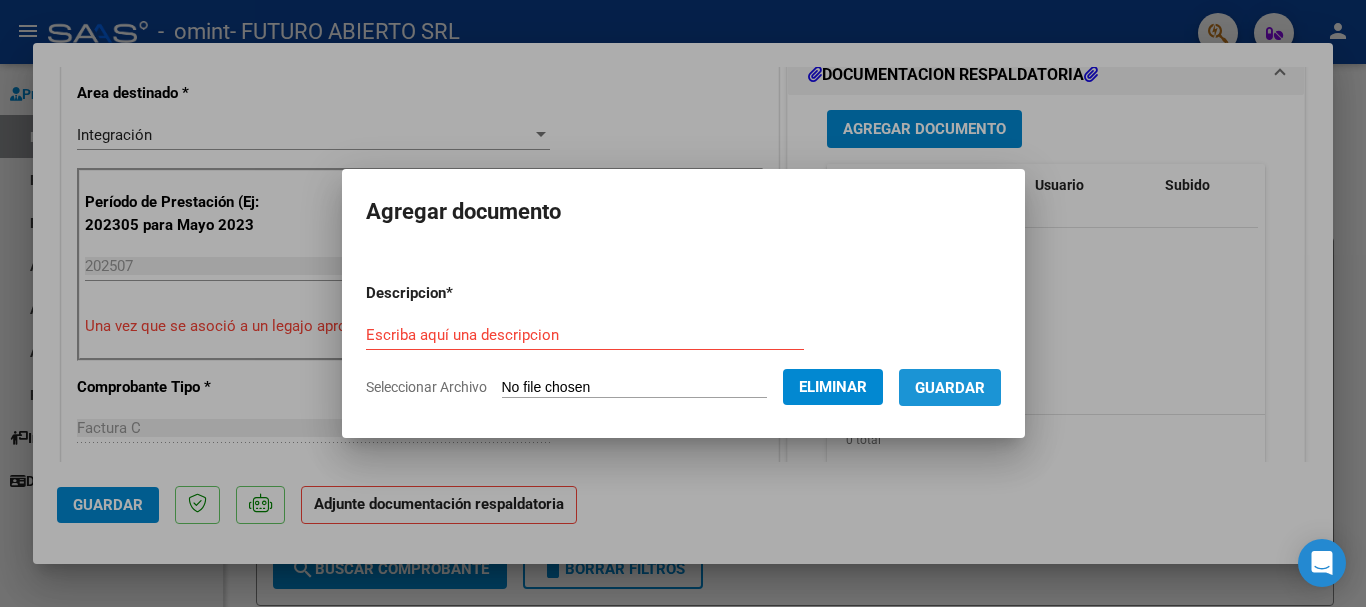 click on "Guardar" at bounding box center (950, 388) 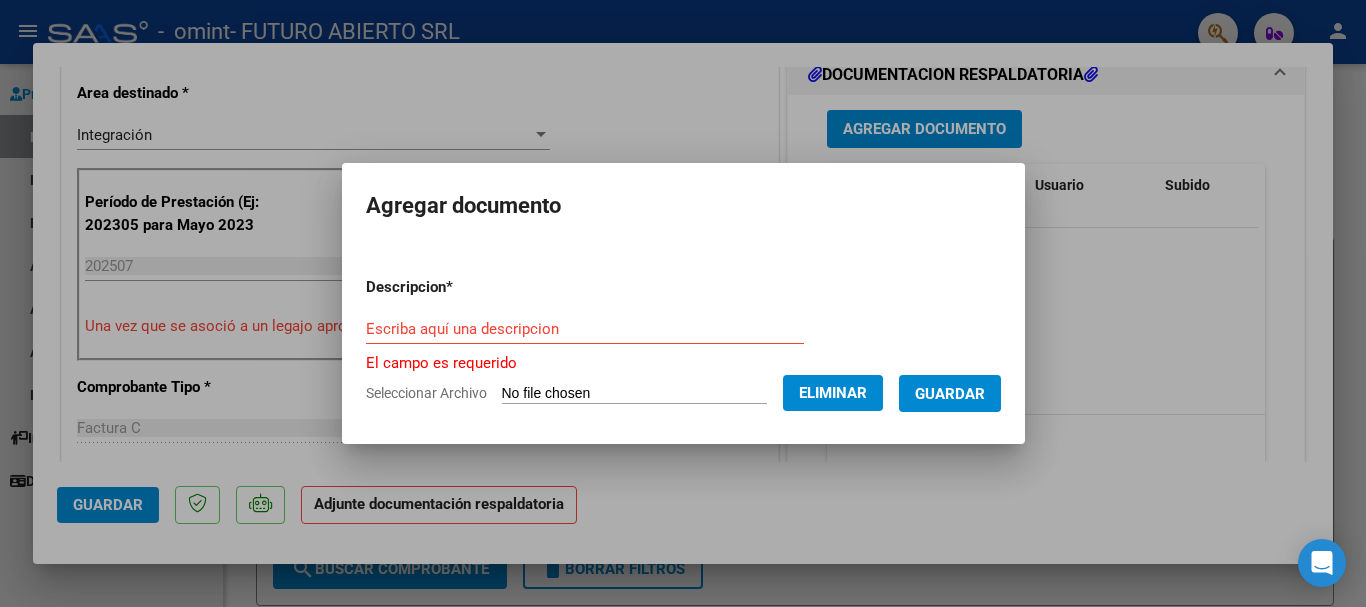click on "Escriba aquí una descripcion" at bounding box center (585, 329) 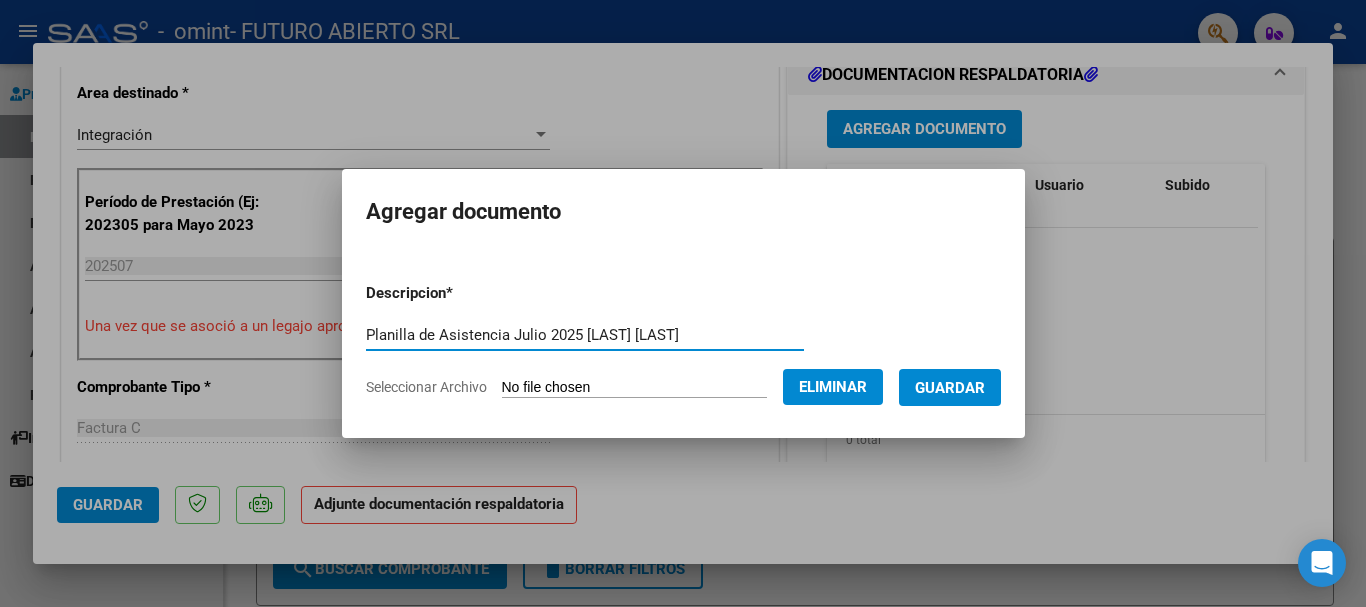 type on "Planilla de Asistencia Julio 2025 Garcia Salvi" 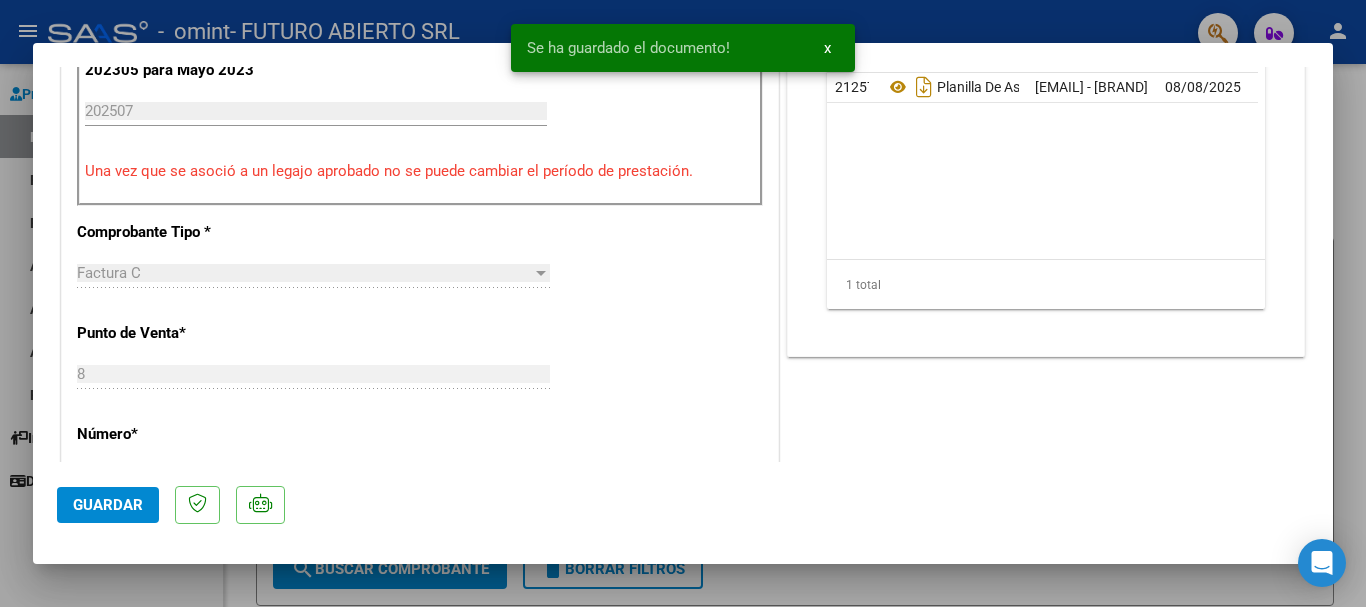 scroll, scrollTop: 695, scrollLeft: 0, axis: vertical 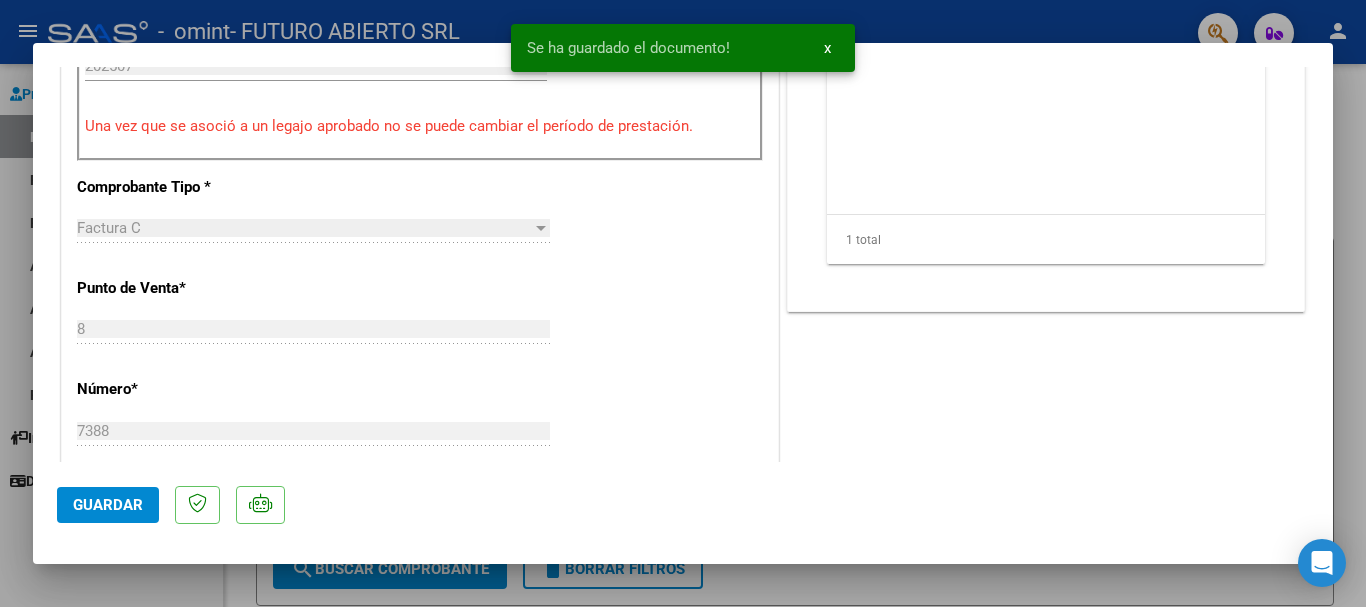 click on "Guardar" 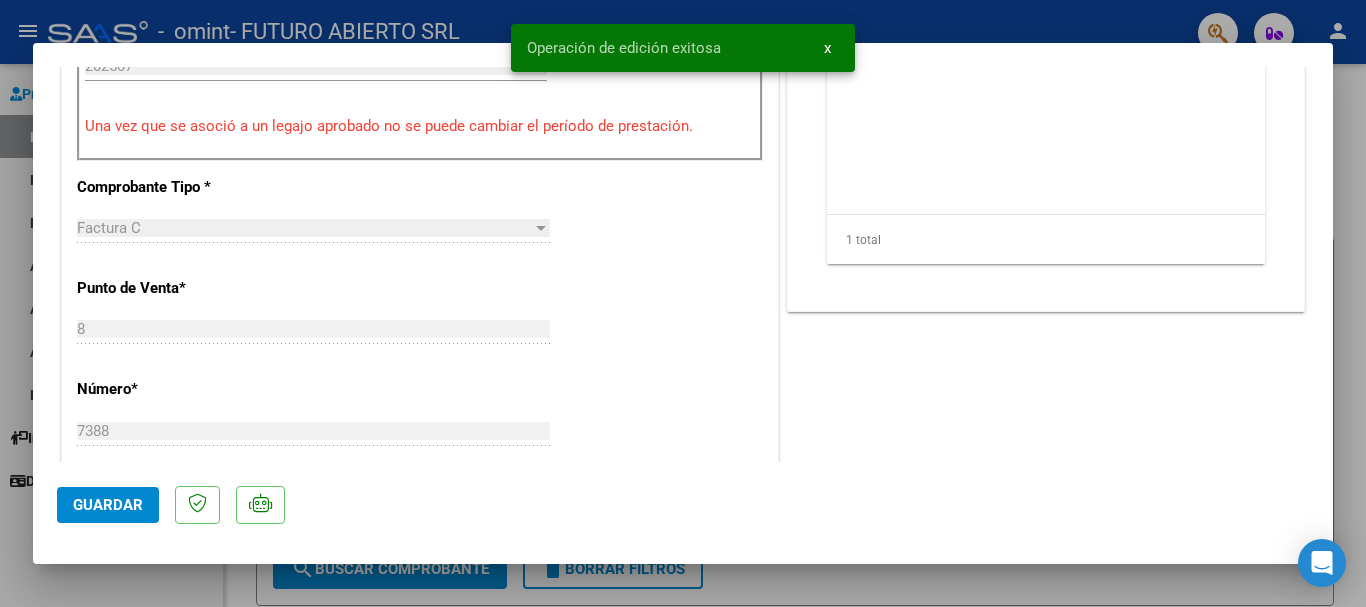 scroll, scrollTop: 495, scrollLeft: 0, axis: vertical 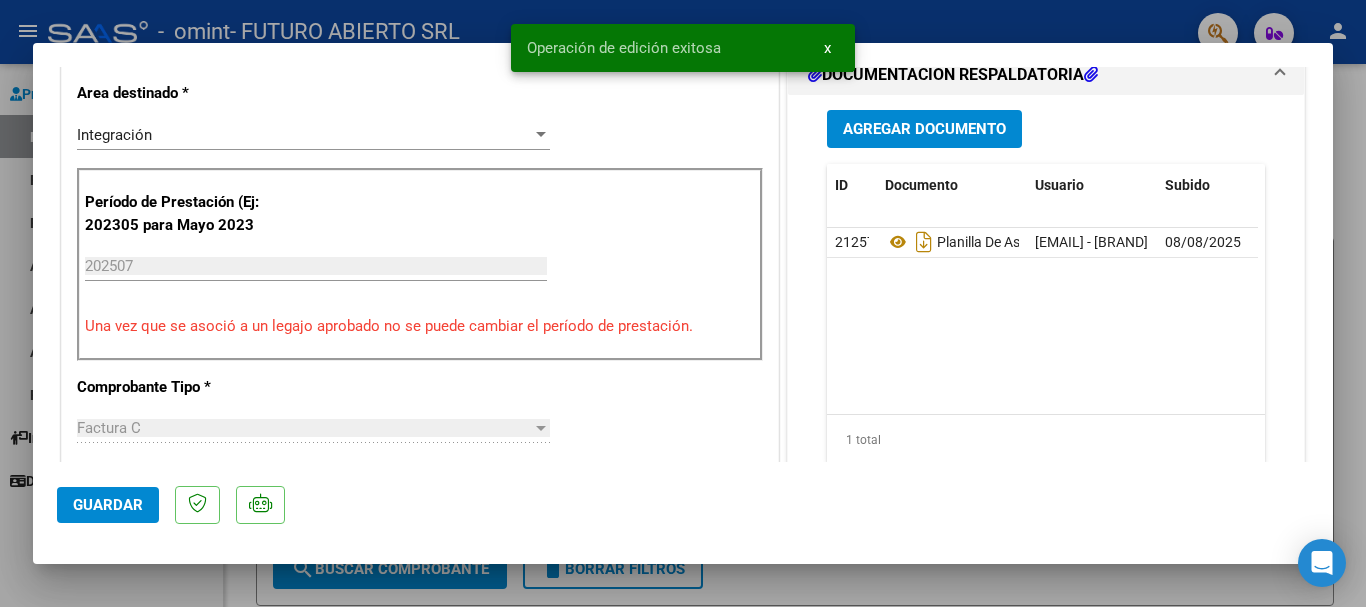 click at bounding box center [683, 303] 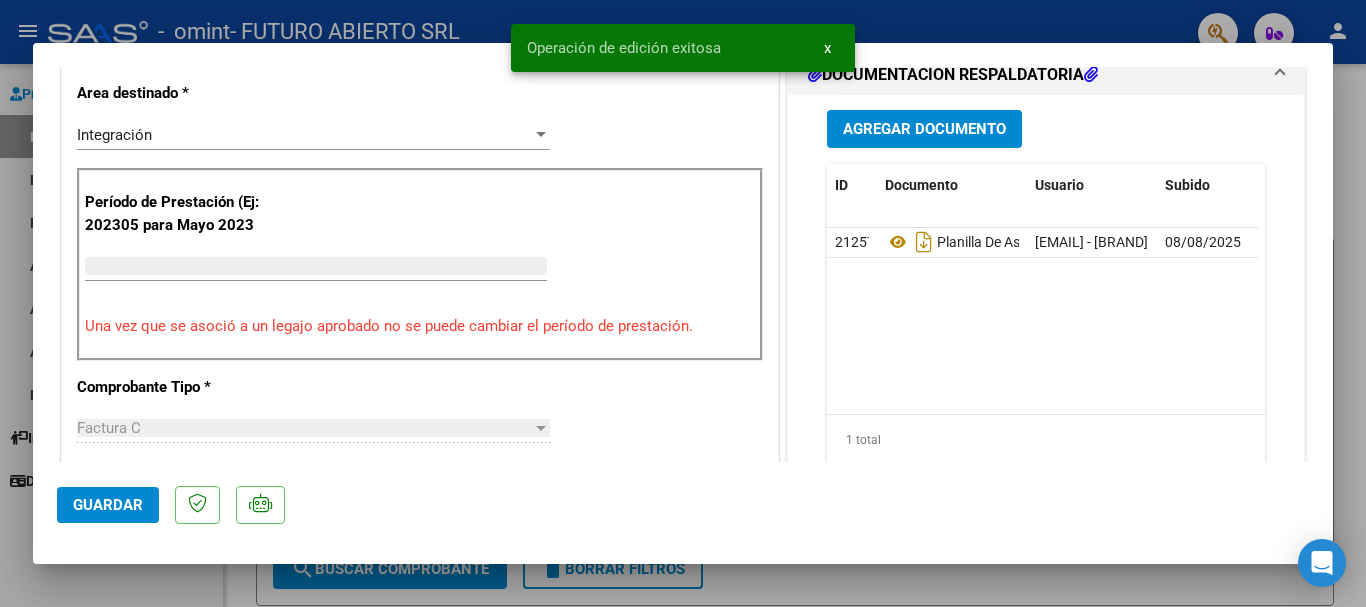 scroll, scrollTop: 0, scrollLeft: 0, axis: both 